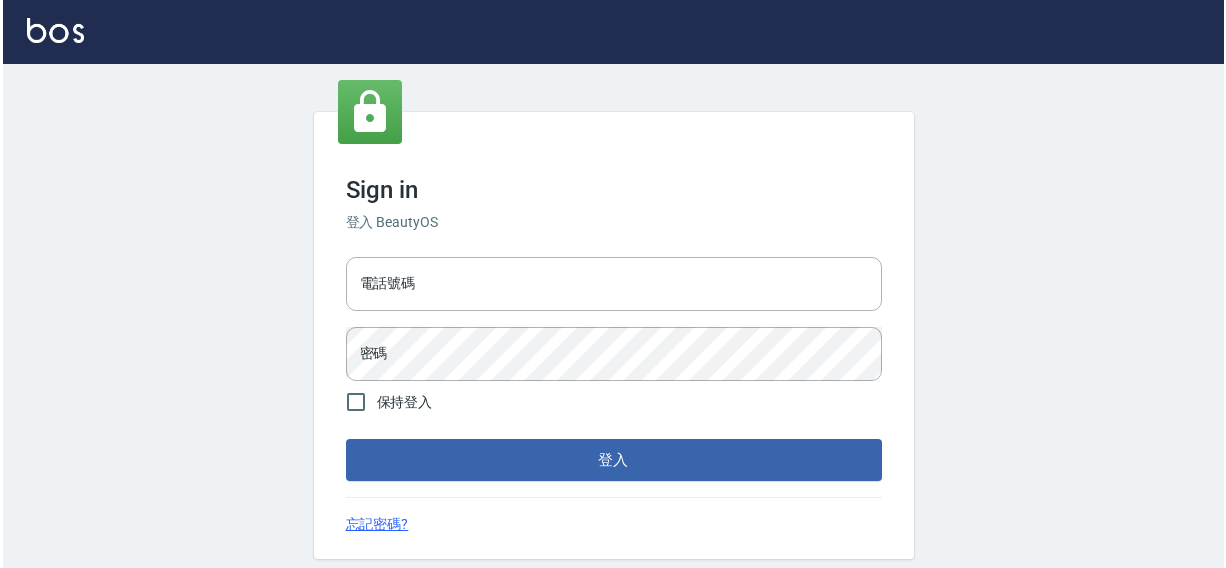 scroll, scrollTop: 0, scrollLeft: 0, axis: both 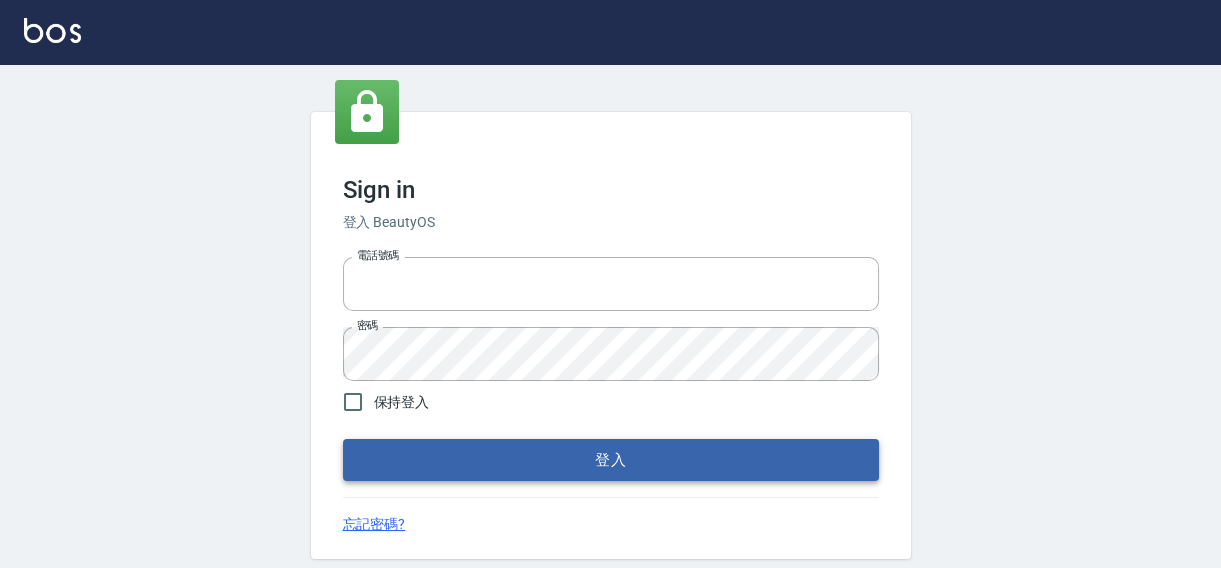 type on "0422211177" 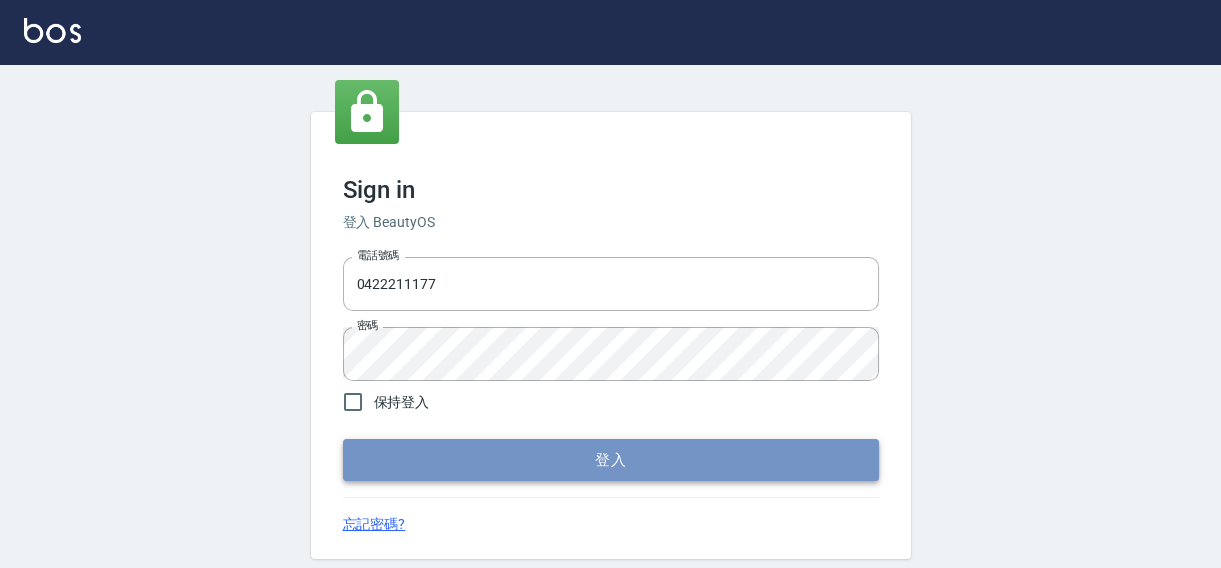 click on "登入" at bounding box center [611, 460] 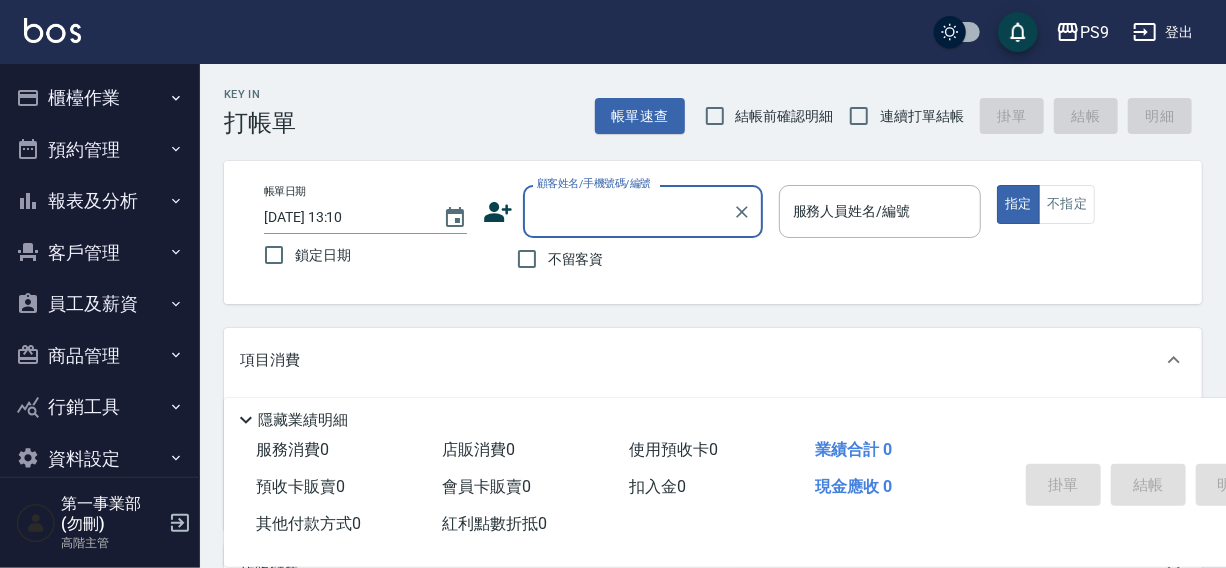 click on "報表及分析" at bounding box center (100, 201) 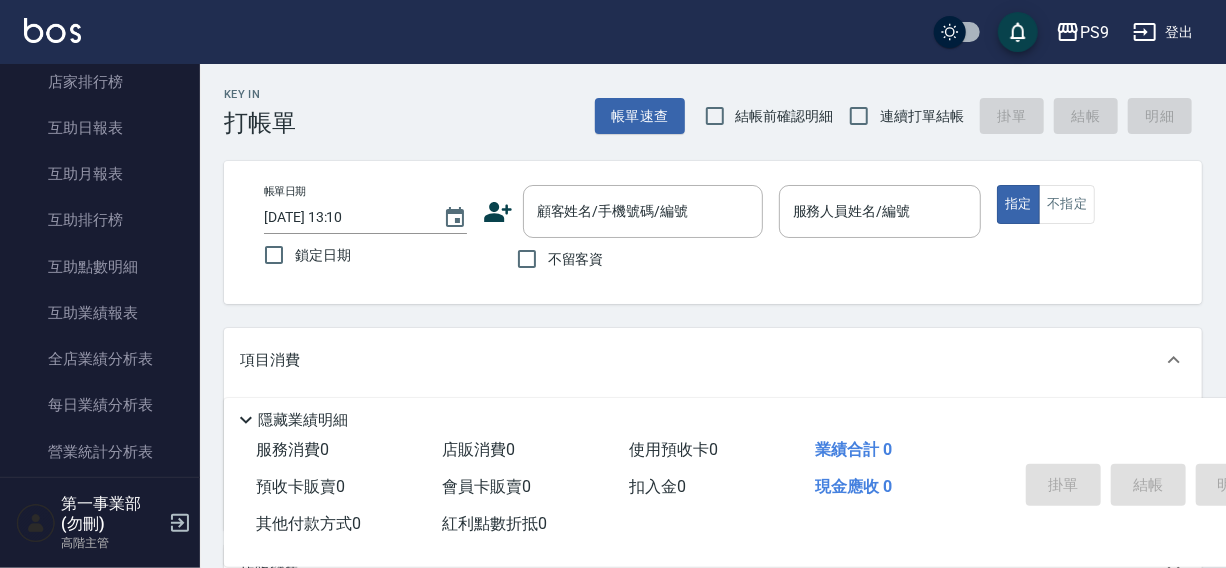 scroll, scrollTop: 723, scrollLeft: 0, axis: vertical 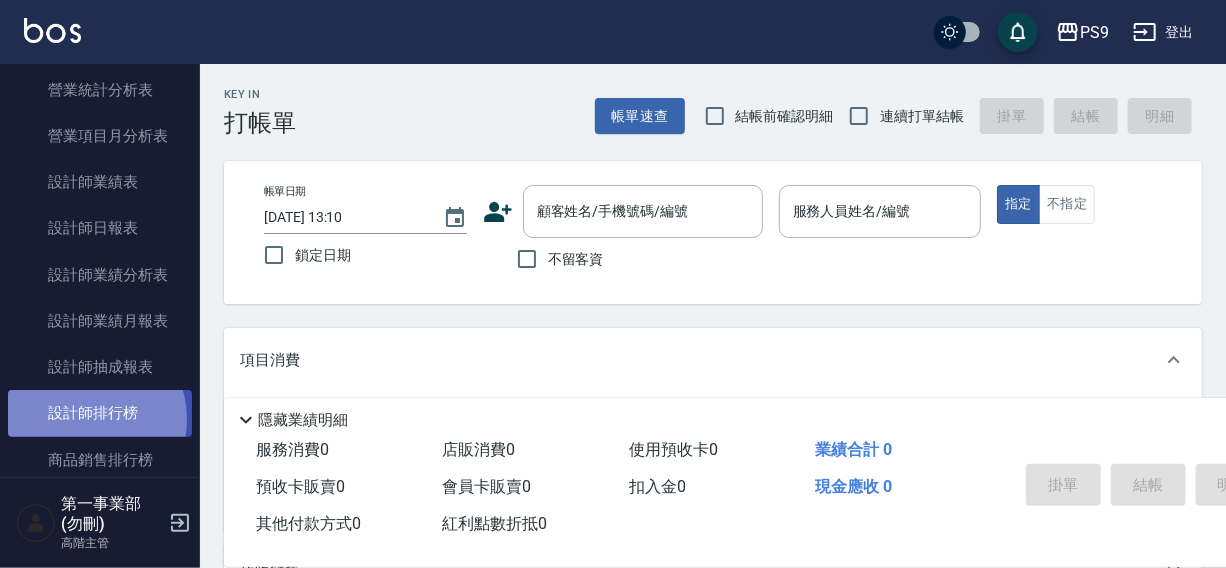 click on "設計師排行榜" at bounding box center [100, 413] 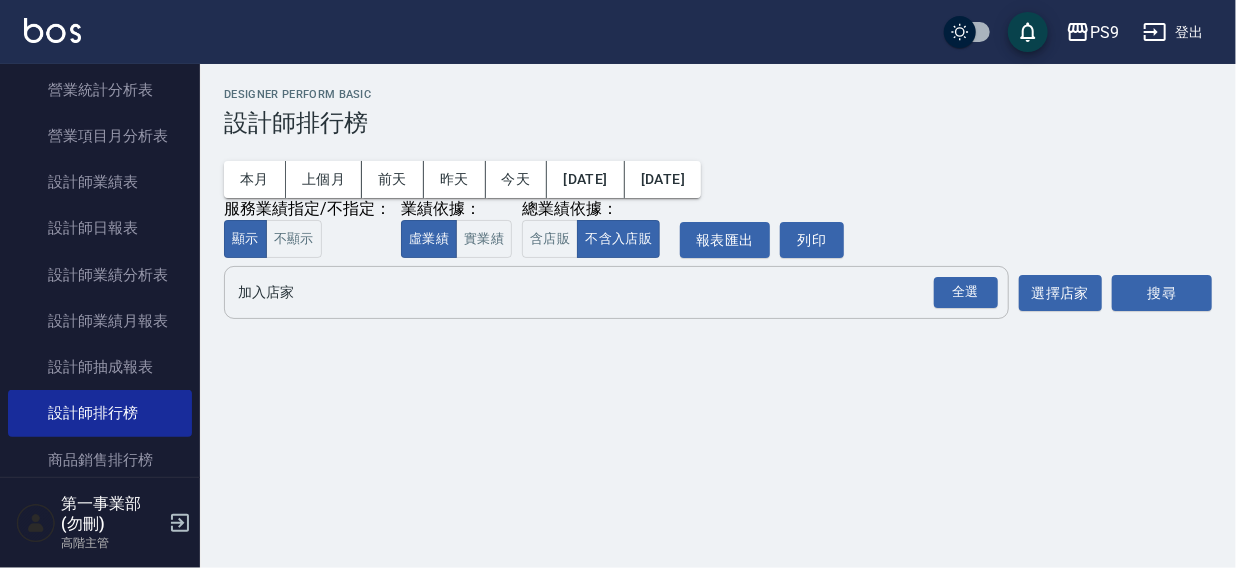click on "加入店家" at bounding box center [601, 292] 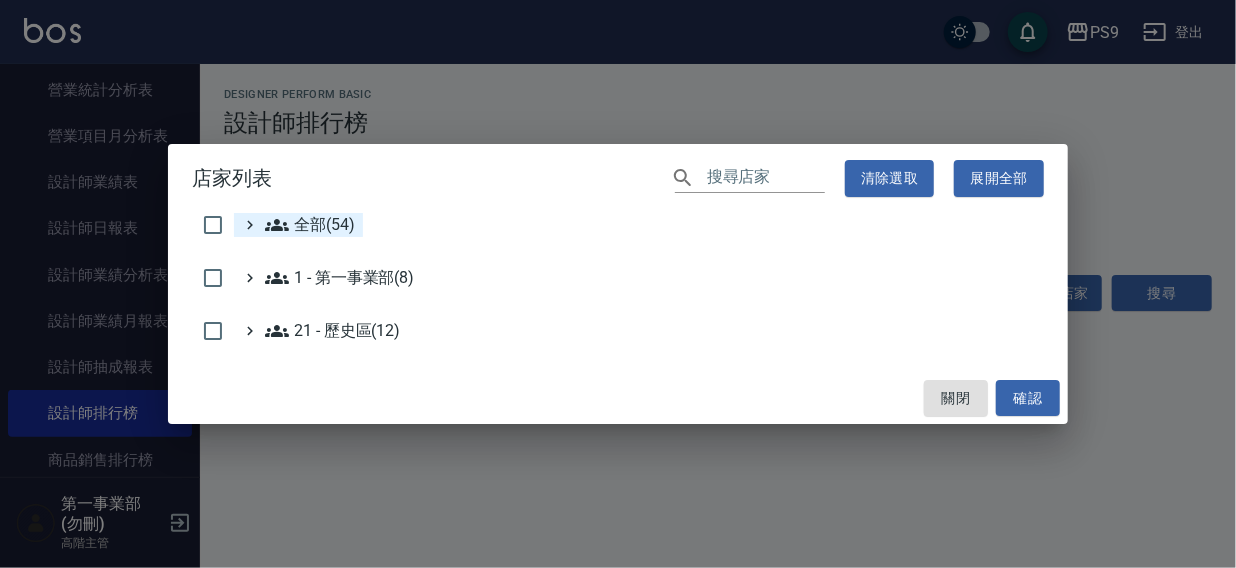 click on "全部(54)" at bounding box center [310, 225] 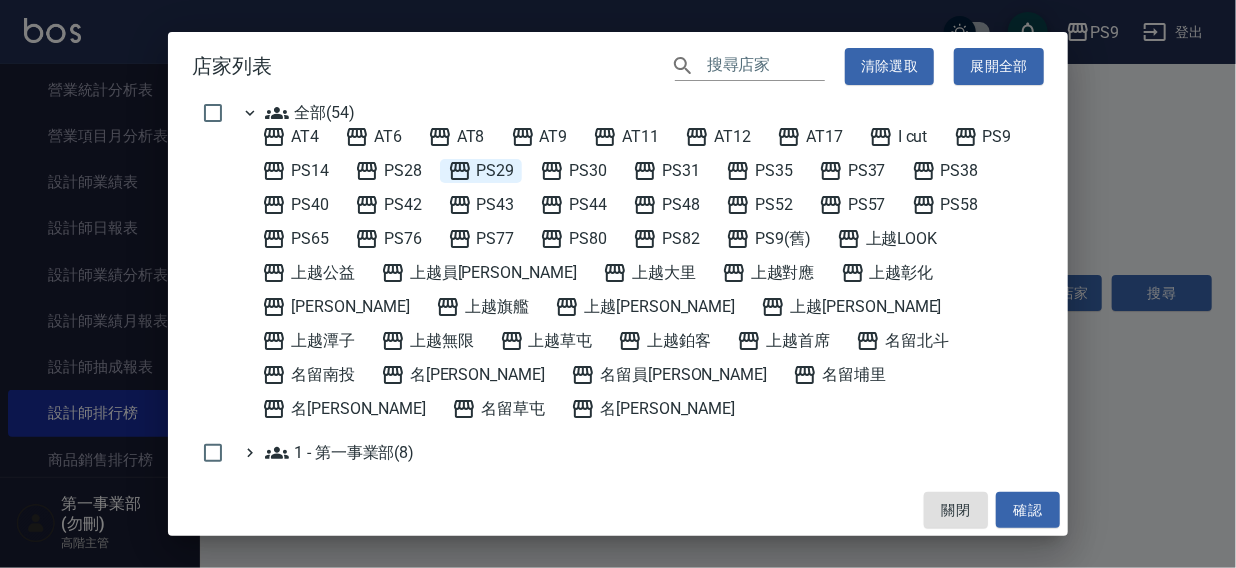 click on "PS29" at bounding box center (481, 171) 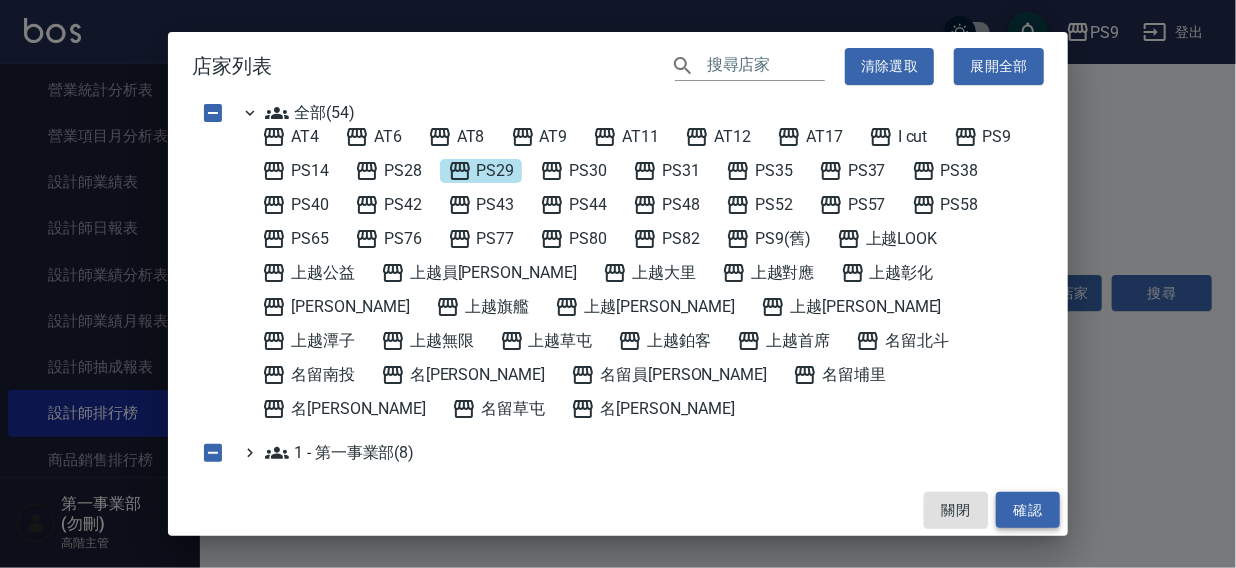 click on "確認" at bounding box center (1028, 510) 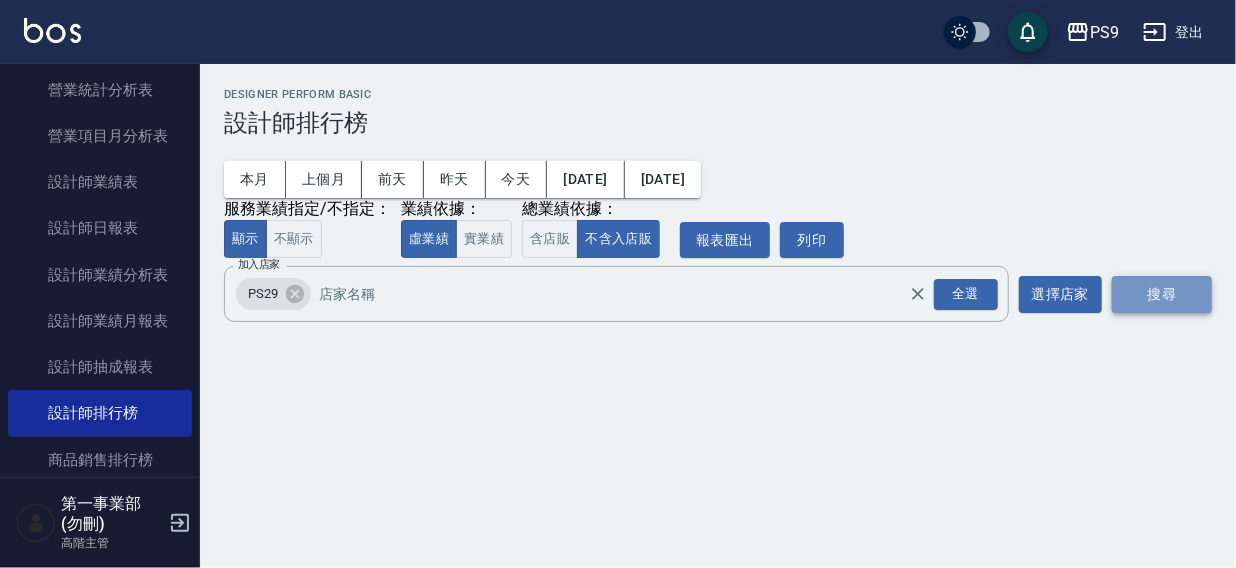 click on "搜尋" at bounding box center (1162, 294) 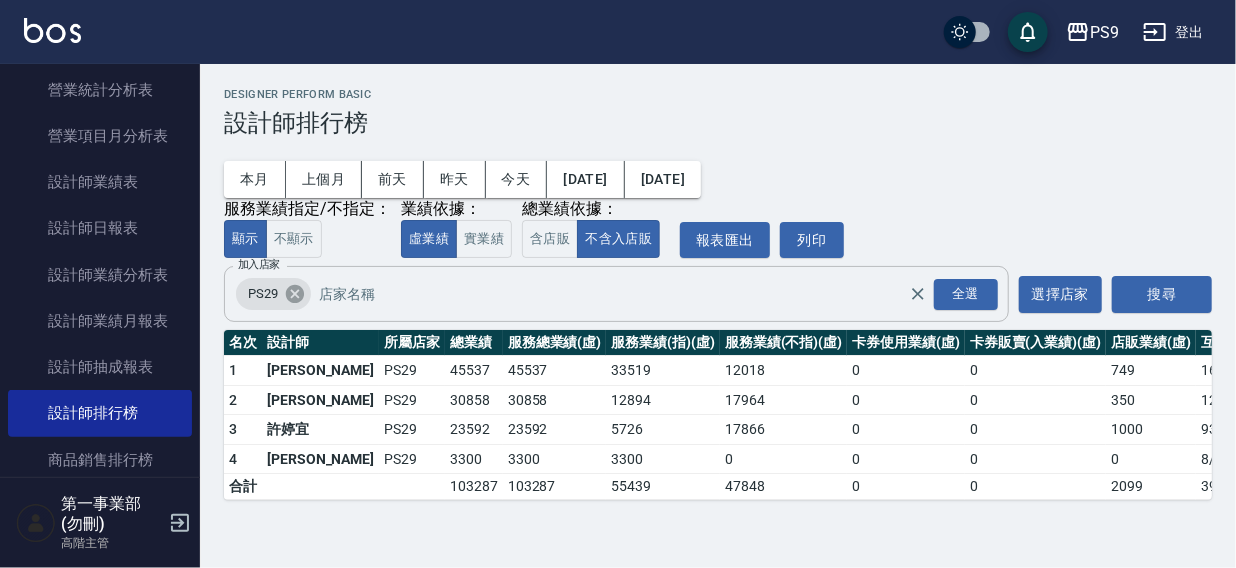 click 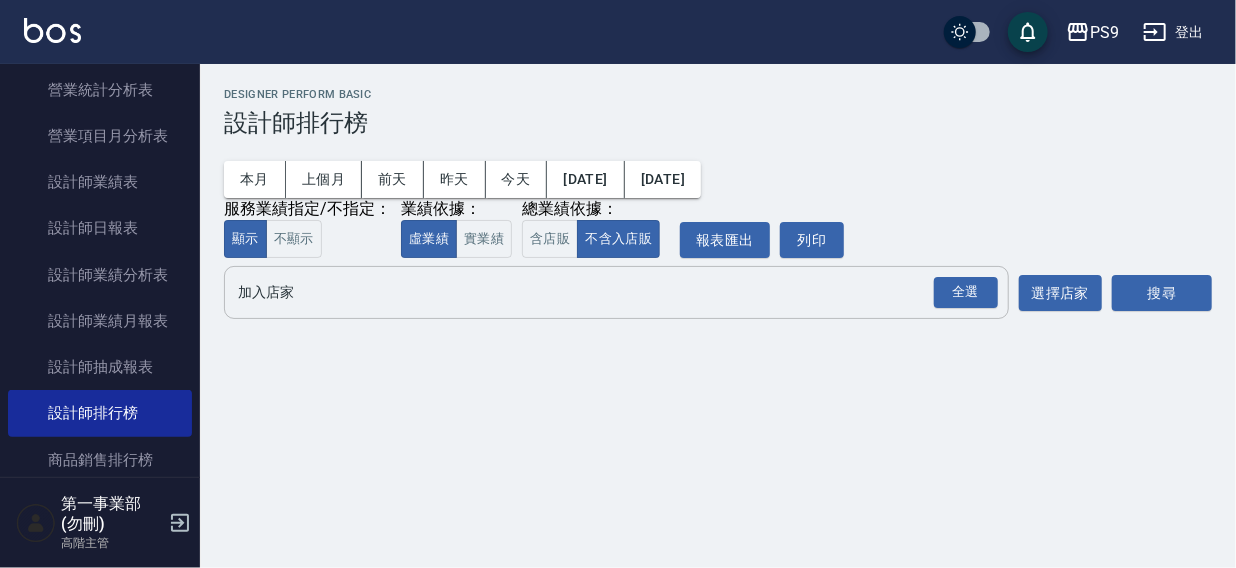 click on "加入店家" at bounding box center (601, 292) 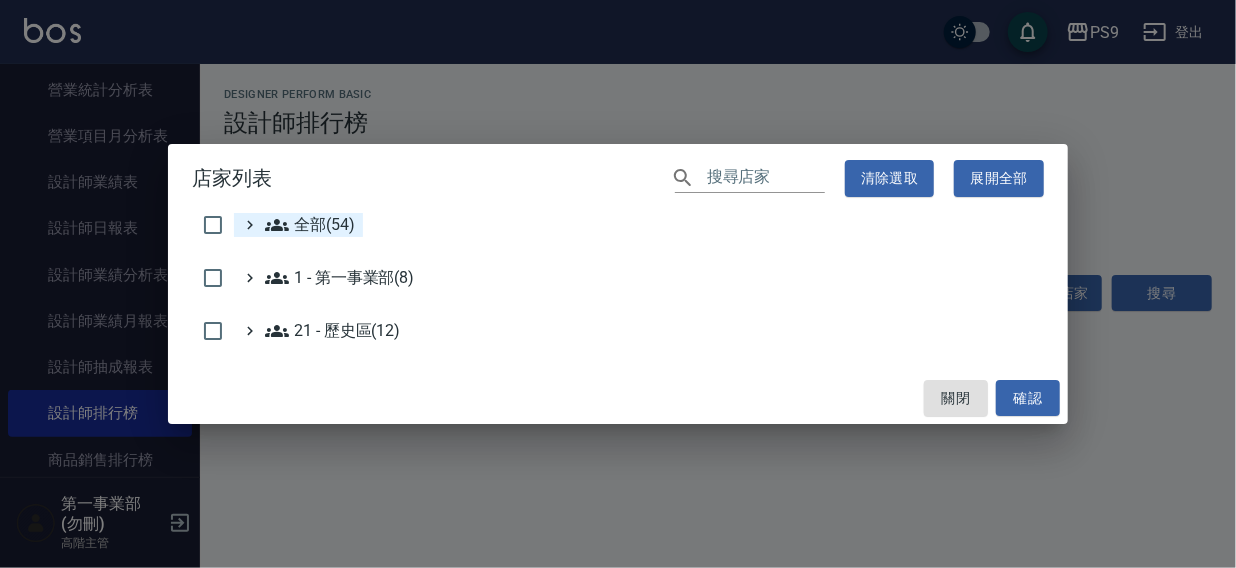 click on "全部(54)" at bounding box center (310, 225) 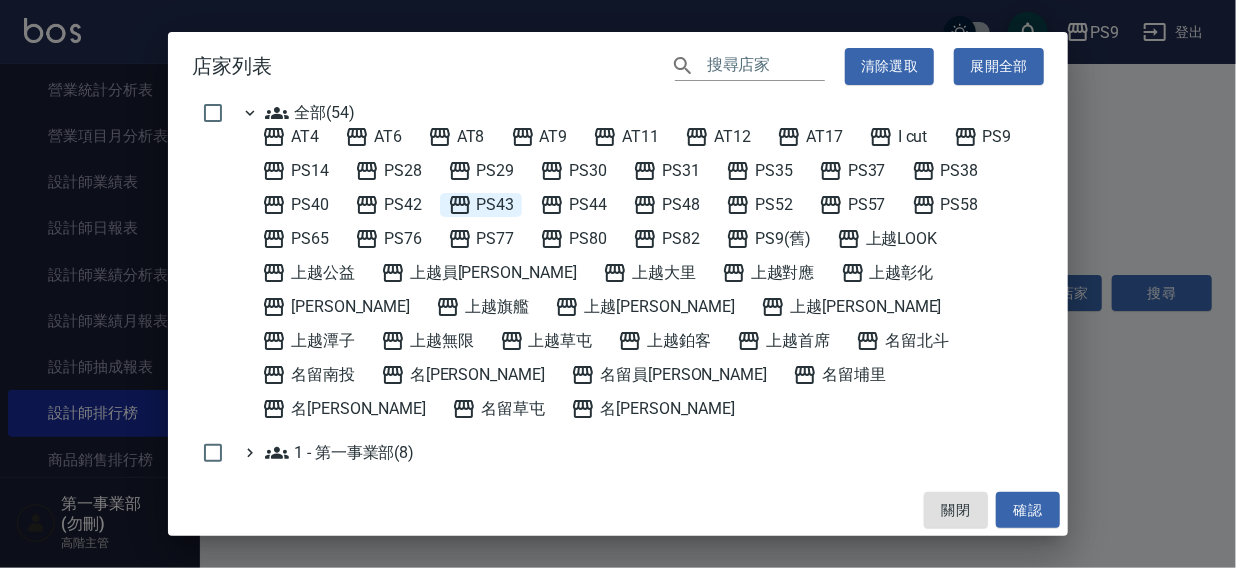 click on "PS43" at bounding box center (481, 205) 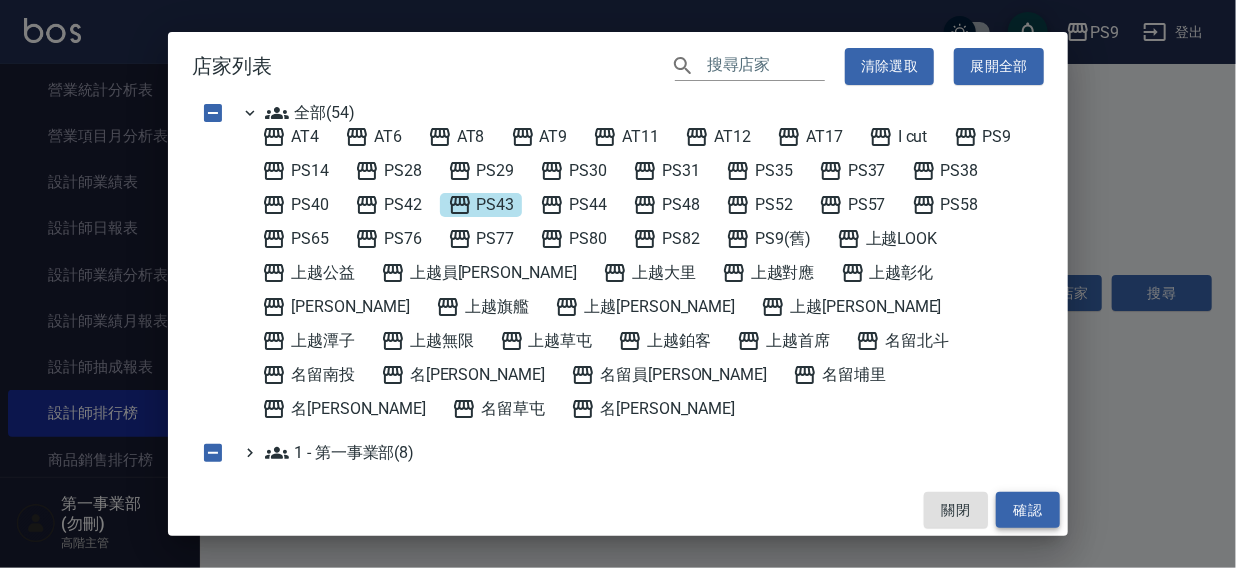 click on "確認" at bounding box center (1028, 510) 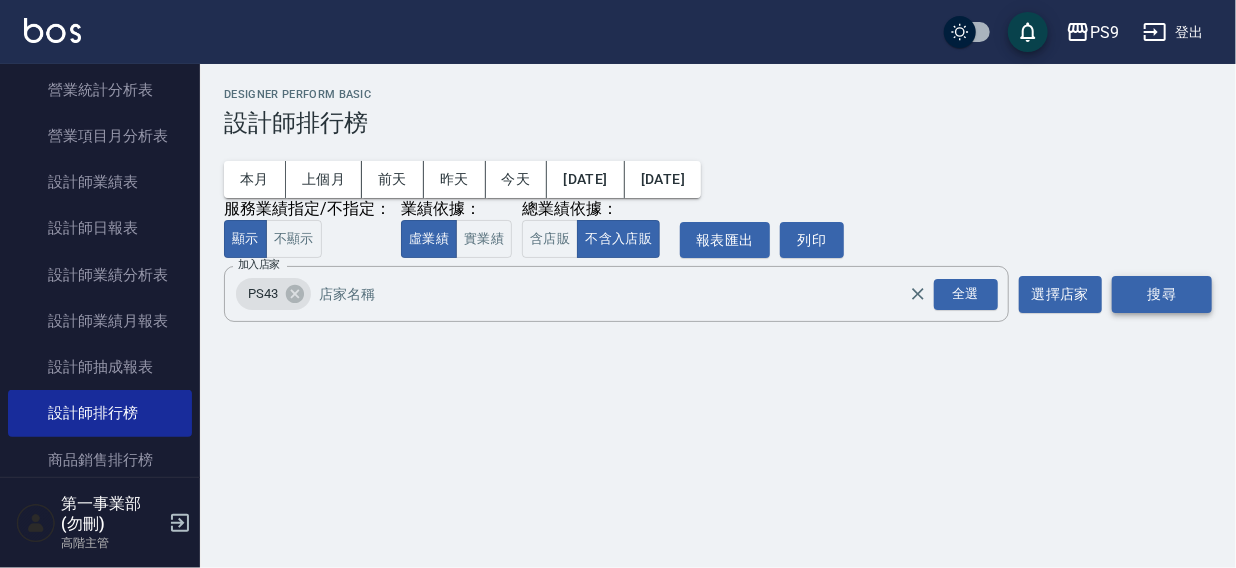 click on "搜尋" at bounding box center [1162, 294] 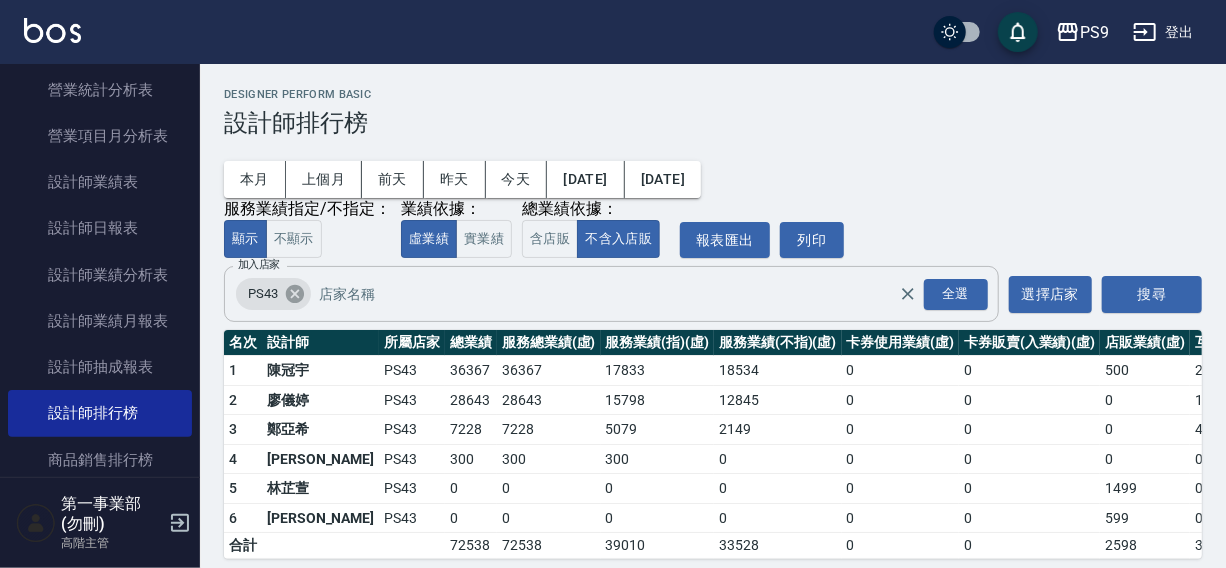 click 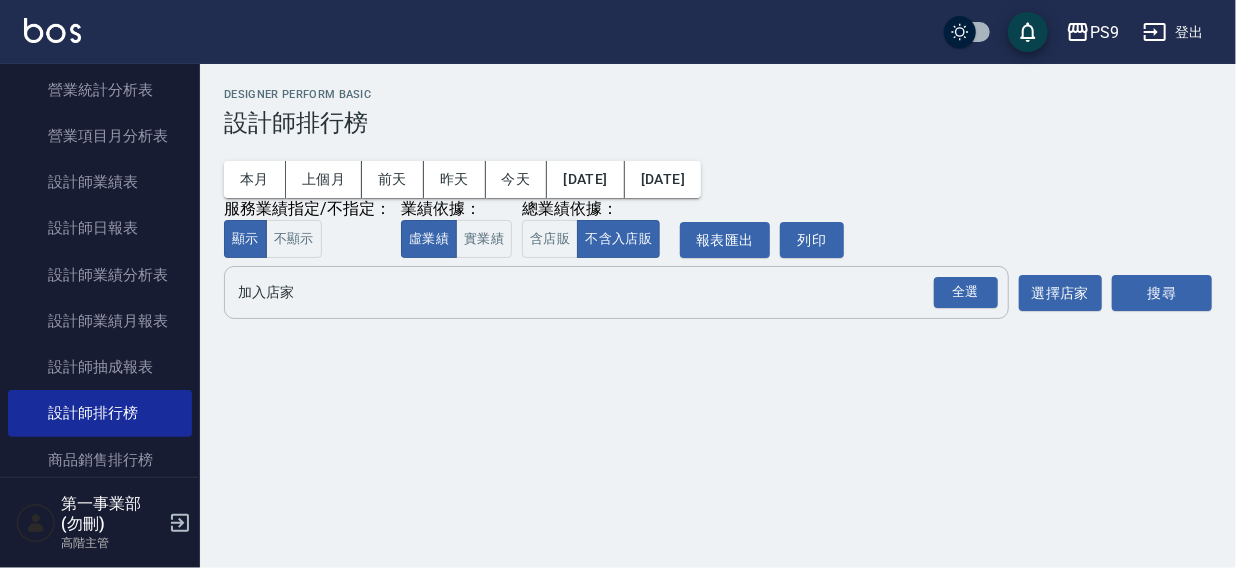 click on "加入店家" at bounding box center (601, 292) 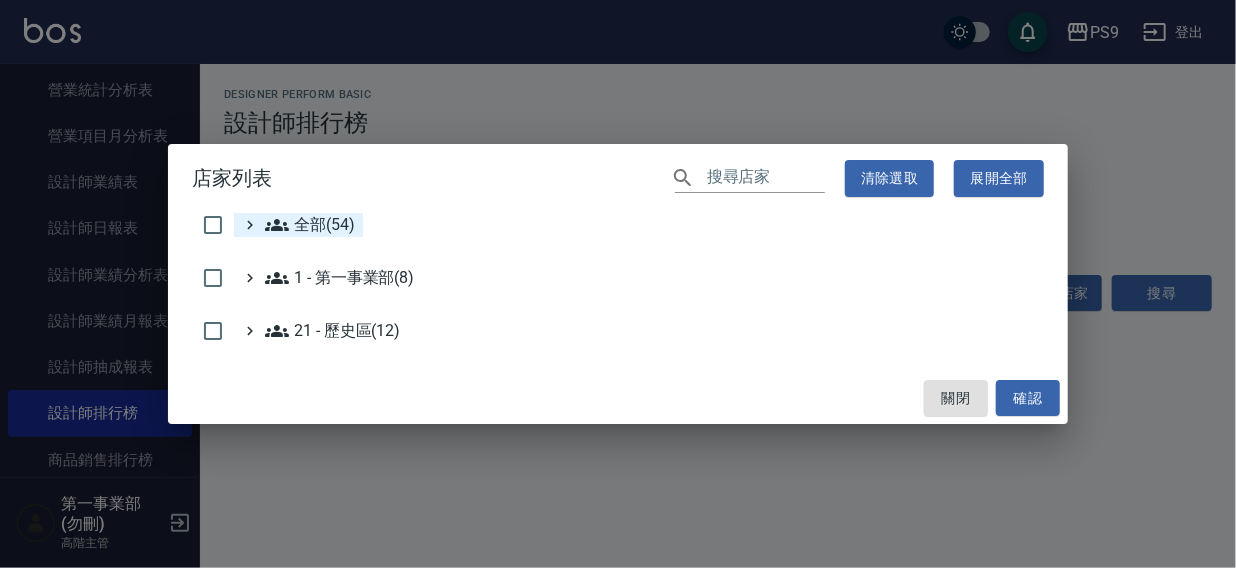 click on "全部(54)" at bounding box center [310, 225] 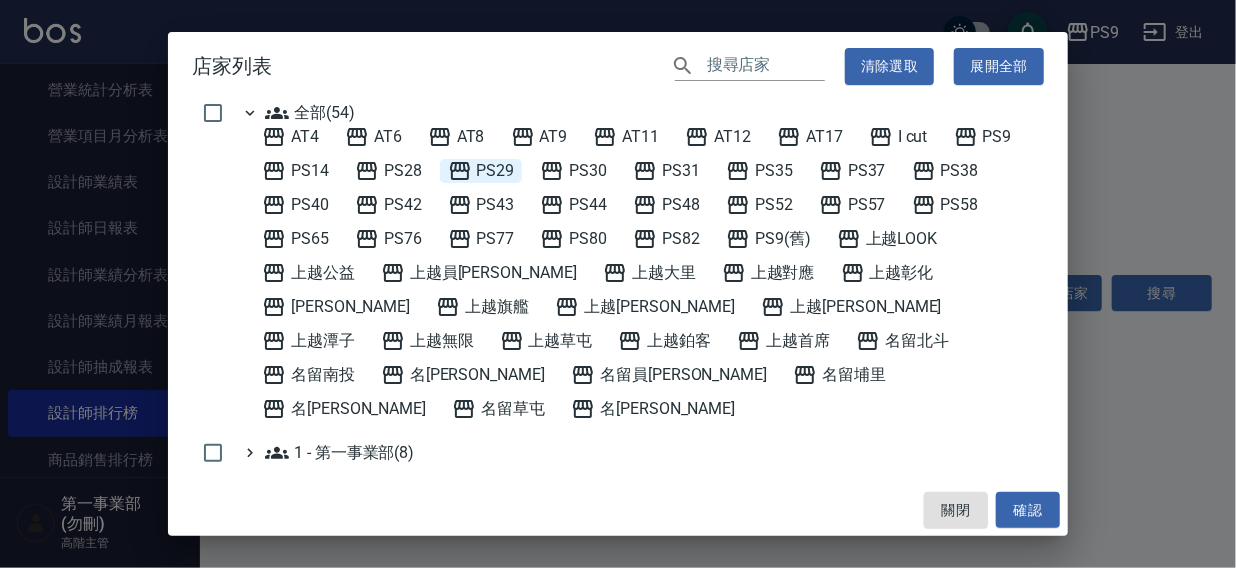 click on "PS29" at bounding box center (481, 171) 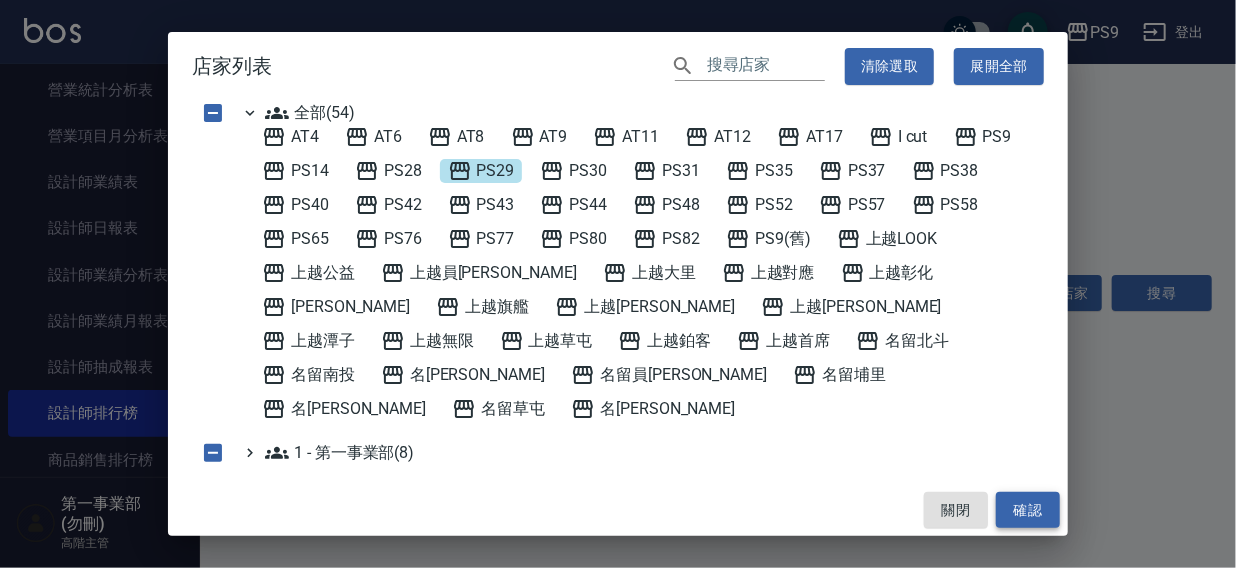click on "確認" at bounding box center (1028, 510) 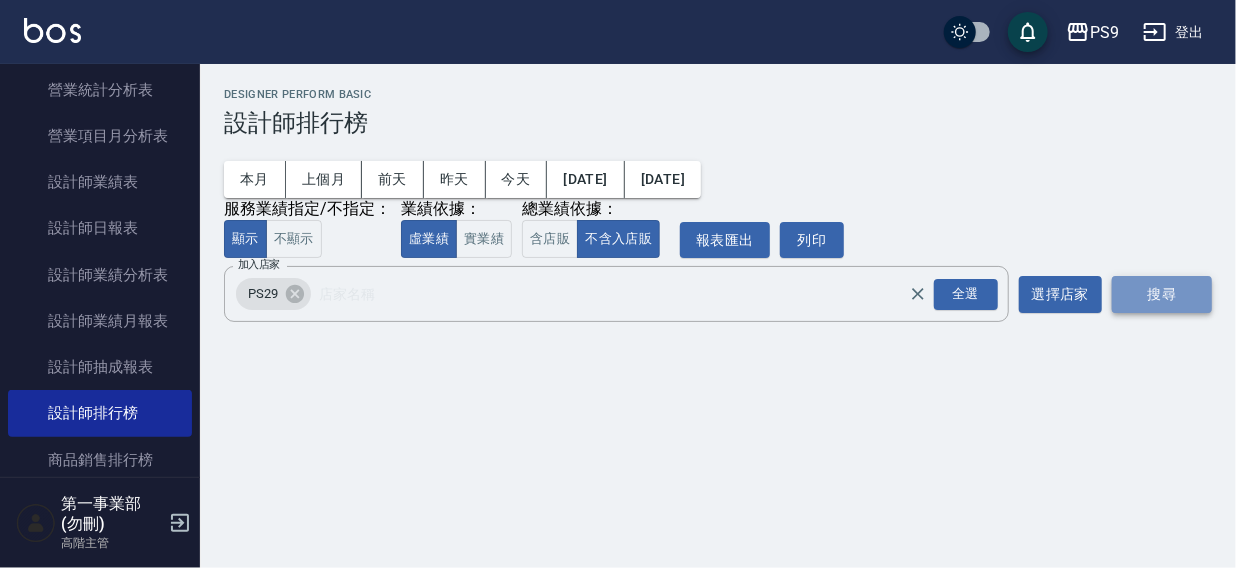 click on "搜尋" at bounding box center [1162, 294] 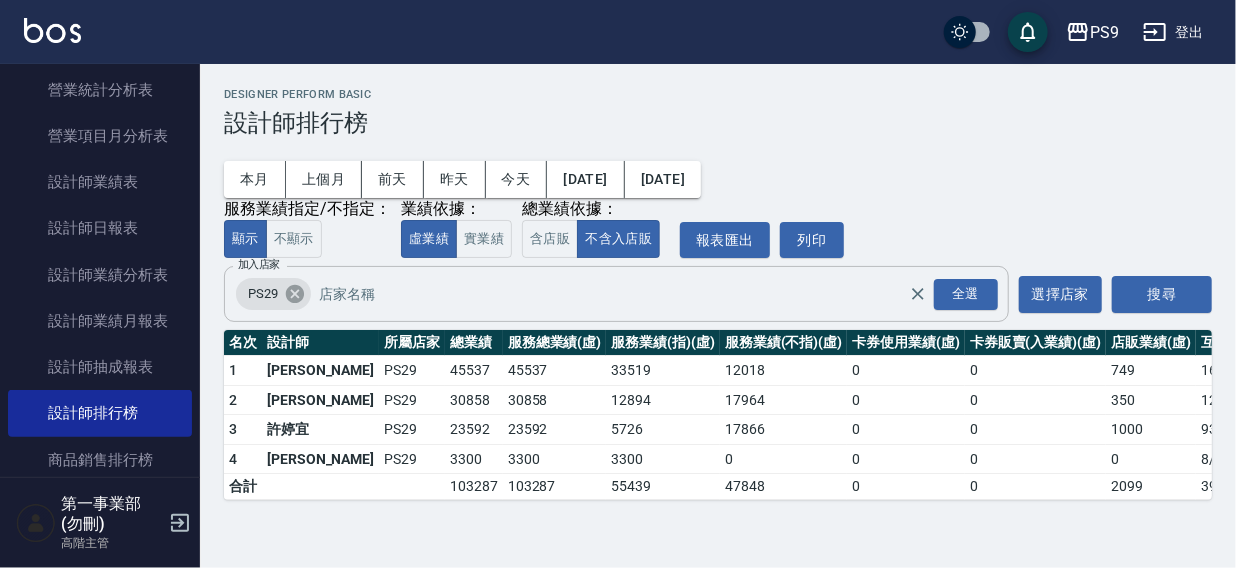 click 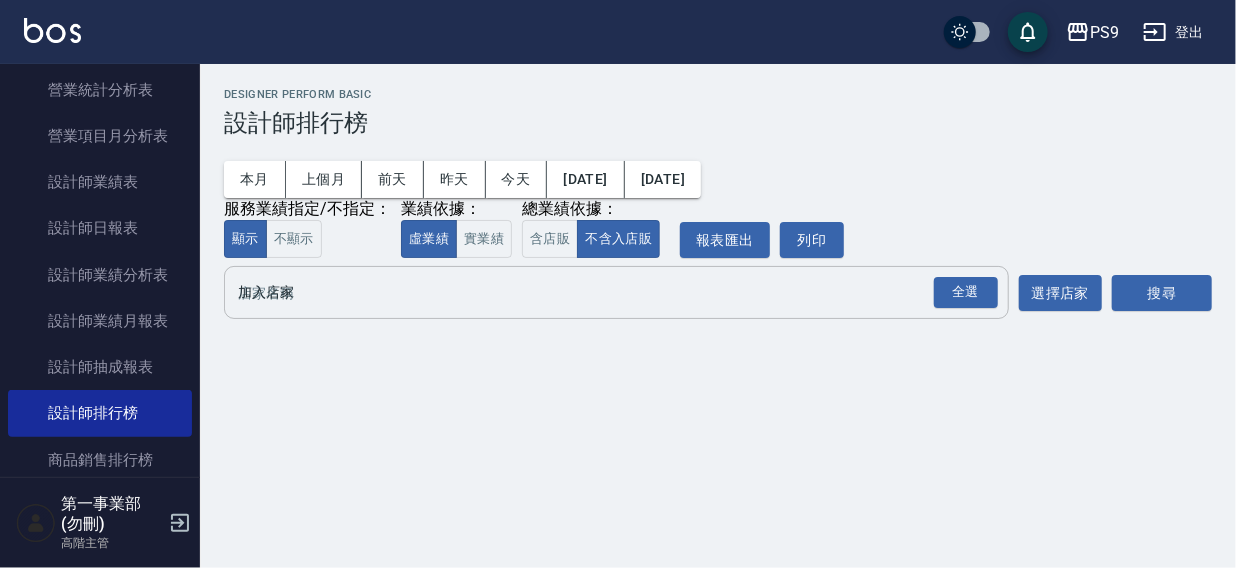 click on "加入店家" at bounding box center [601, 292] 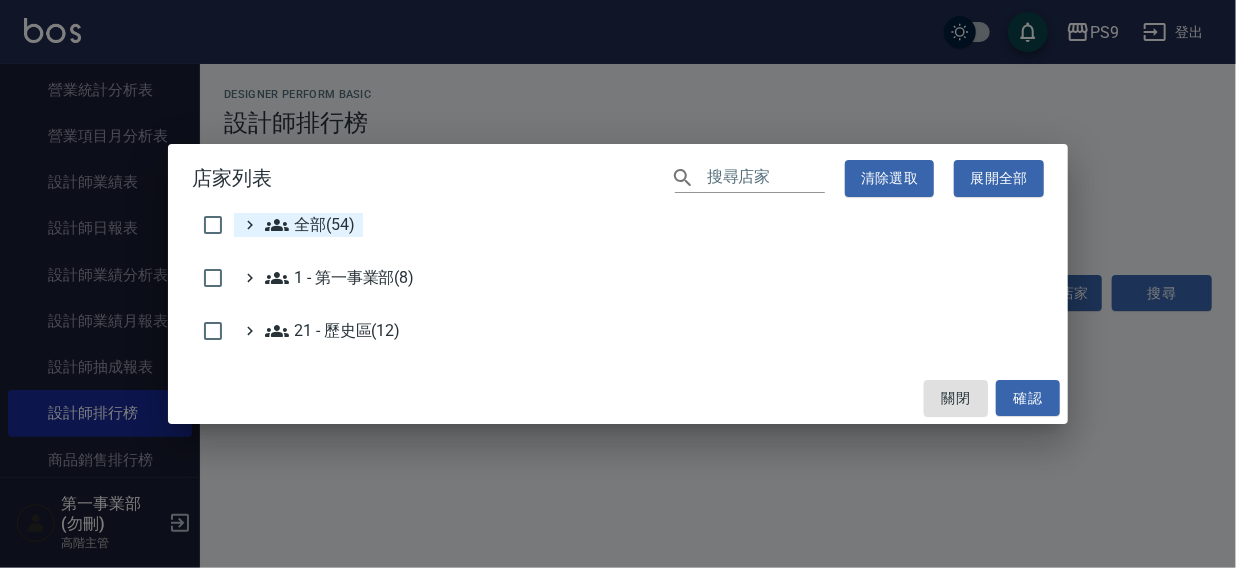 click on "全部(54)" at bounding box center [310, 225] 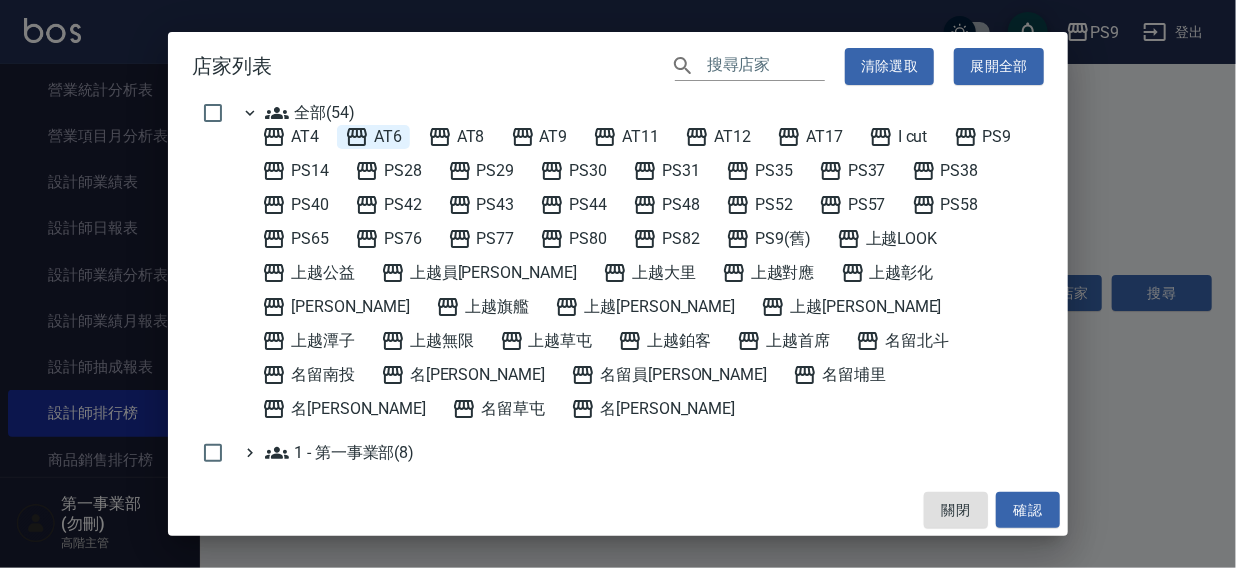 click on "AT6" at bounding box center (373, 137) 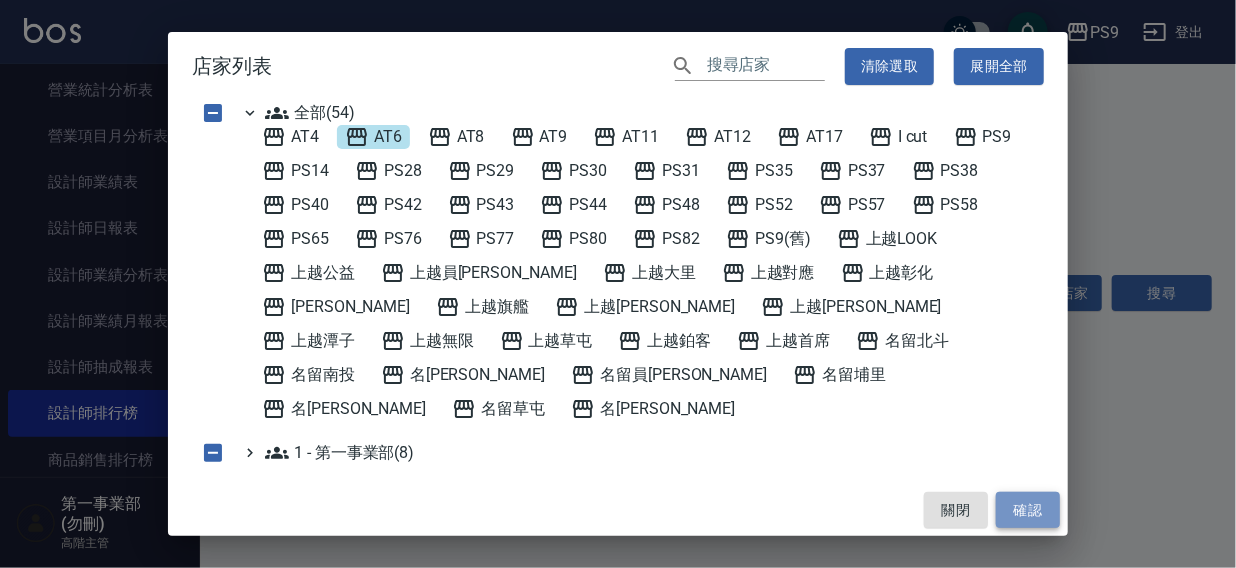 click on "確認" at bounding box center [1028, 510] 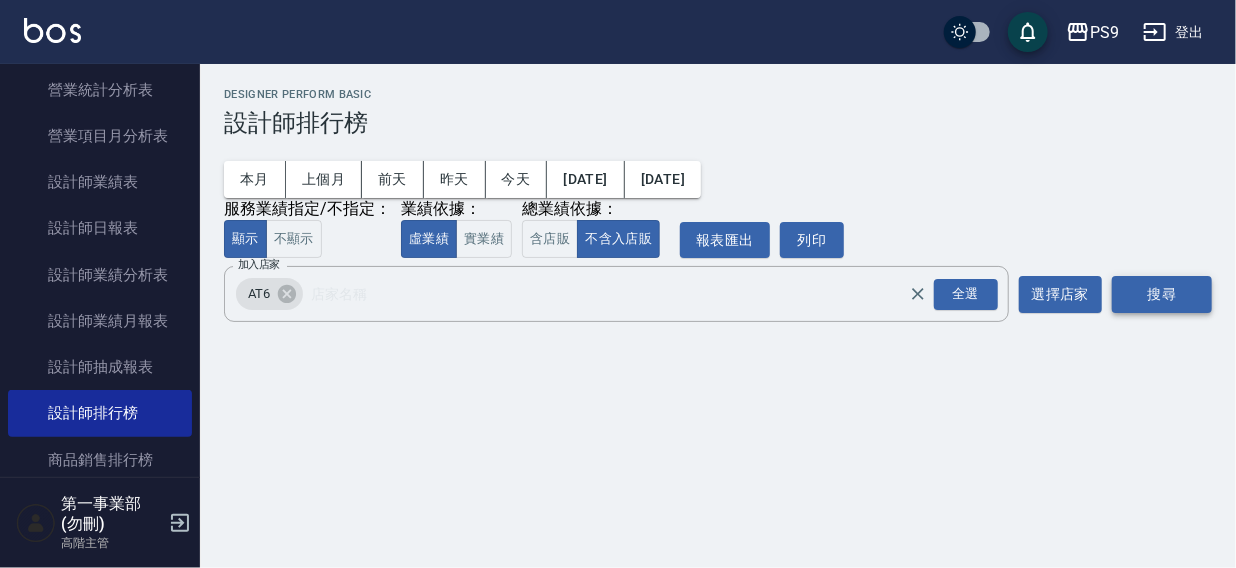 click on "搜尋" at bounding box center [1162, 294] 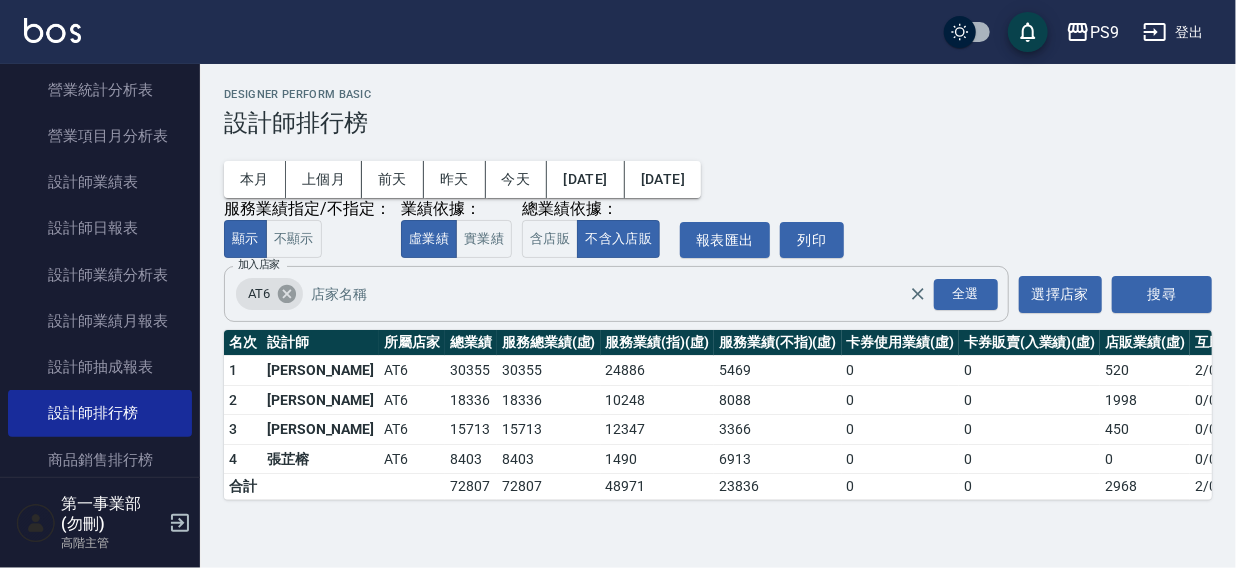 click 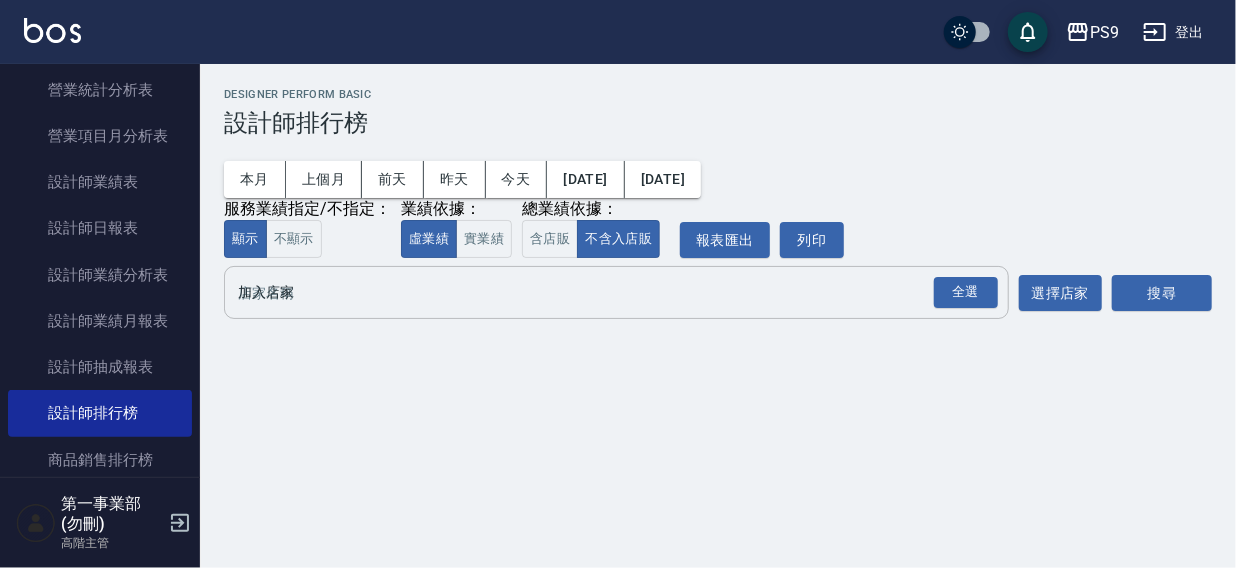 click on "加入店家" at bounding box center [601, 292] 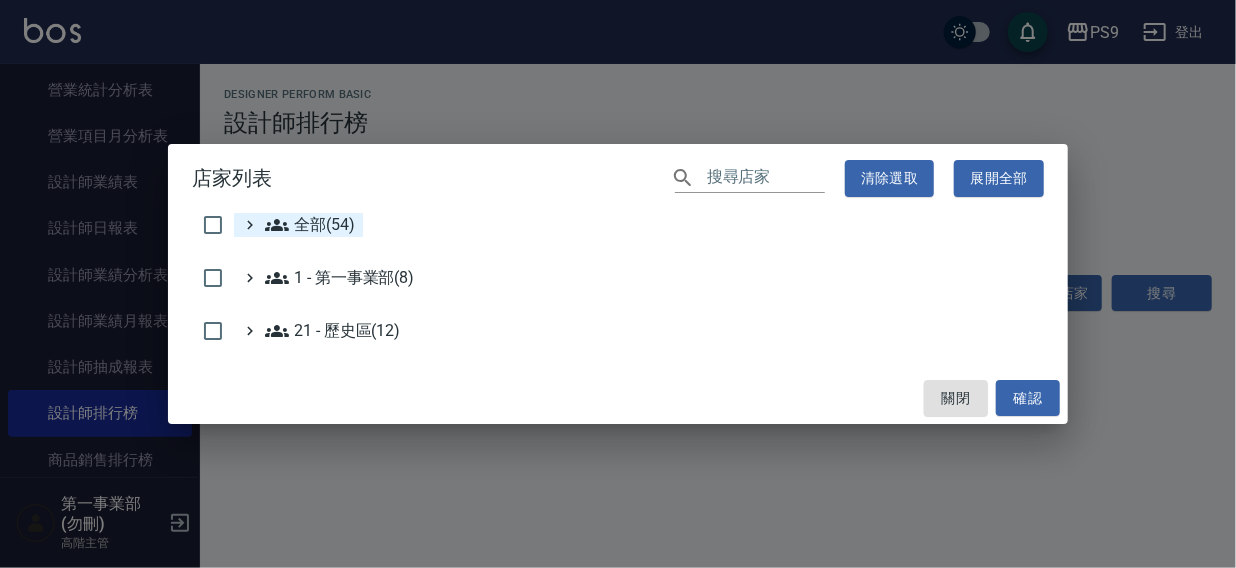 click on "全部(54)" at bounding box center (310, 225) 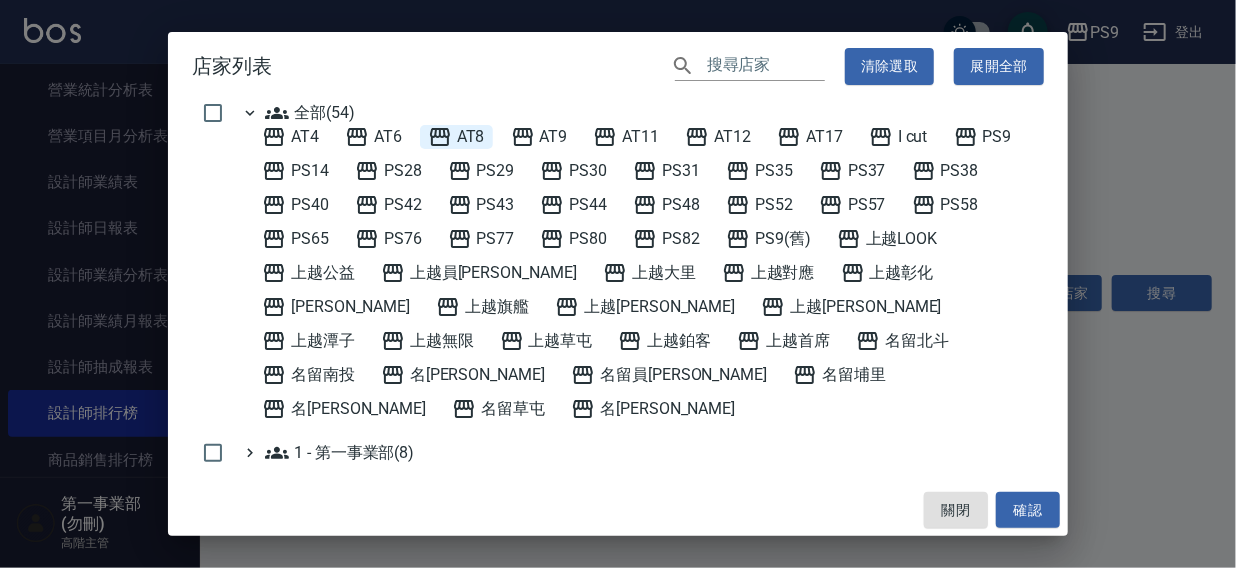click on "AT8" at bounding box center [456, 137] 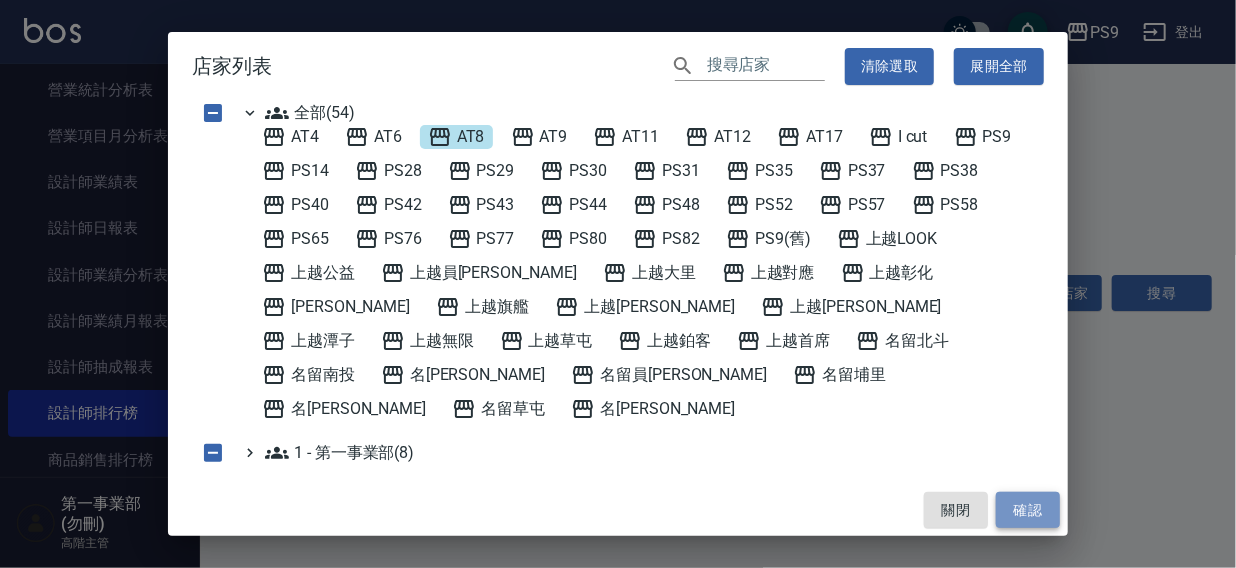 click on "確認" at bounding box center (1028, 510) 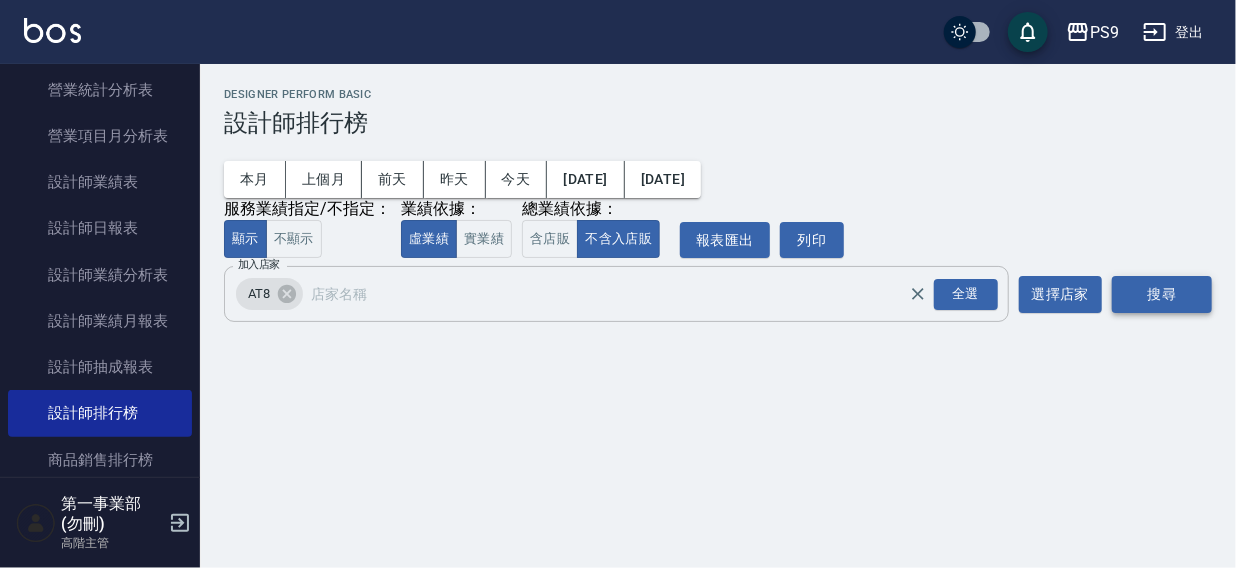 click on "搜尋" at bounding box center [1162, 294] 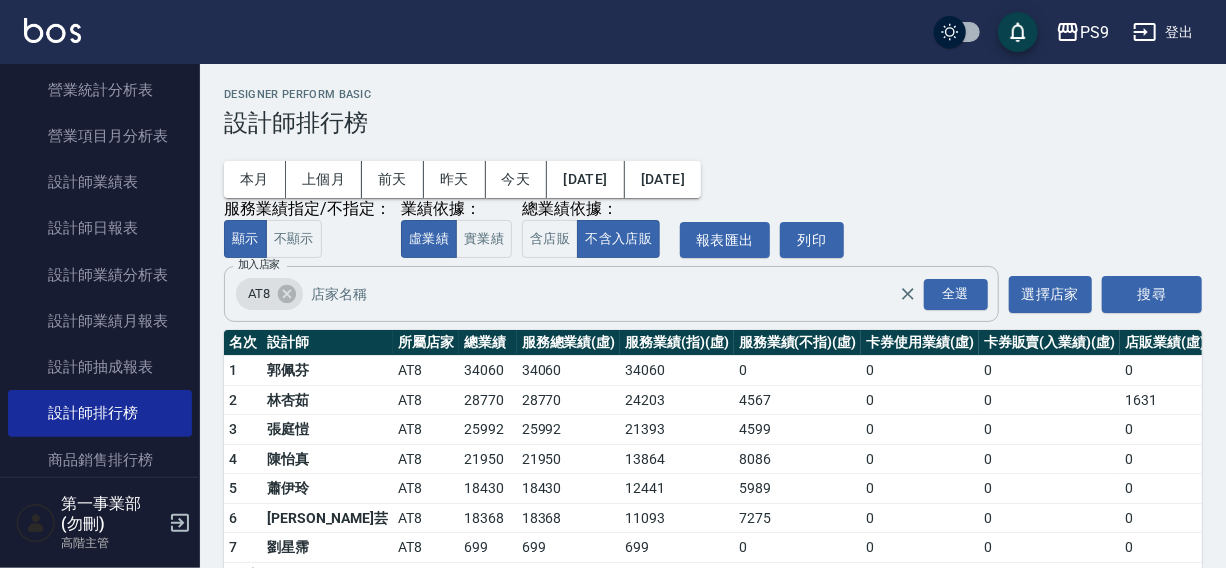 scroll, scrollTop: 60, scrollLeft: 0, axis: vertical 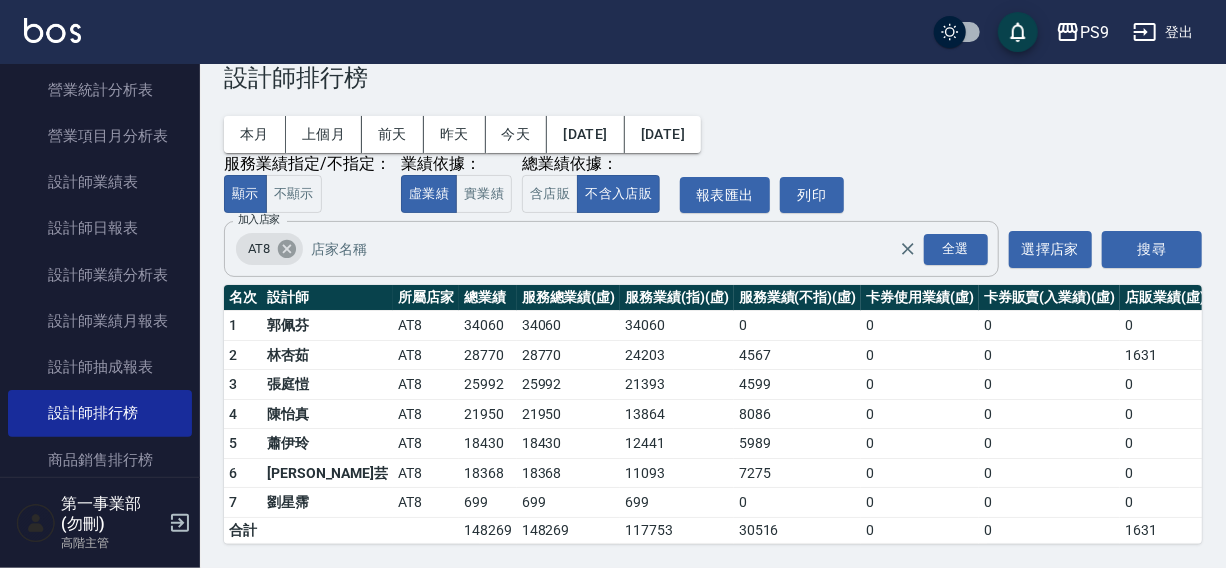 click 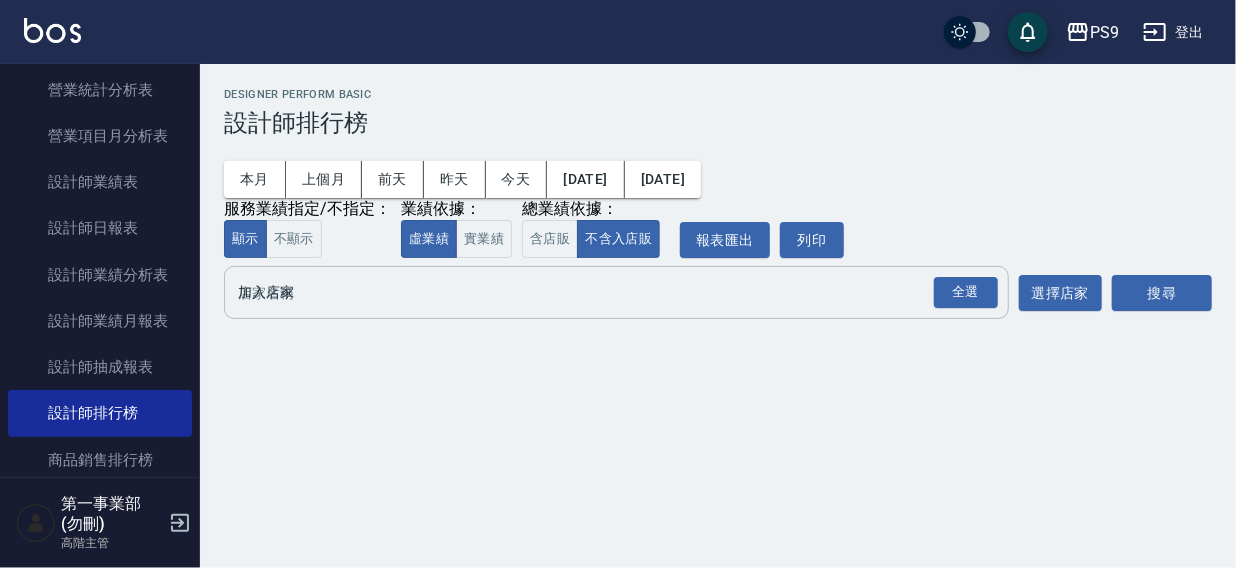 click on "加入店家" at bounding box center [601, 292] 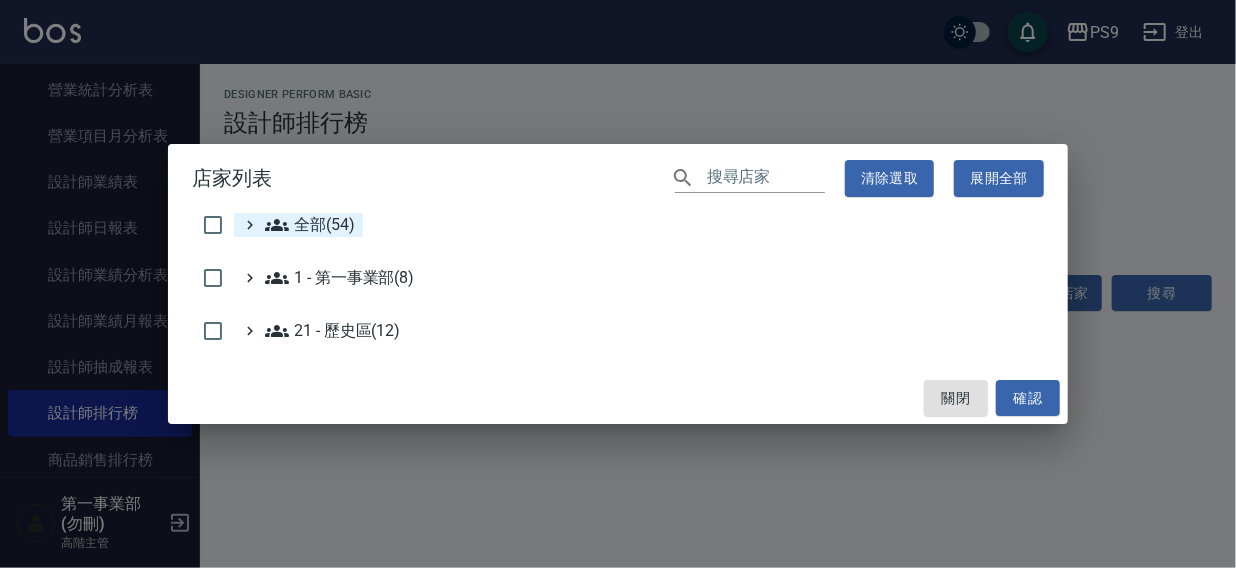 click on "全部(54)" at bounding box center (310, 225) 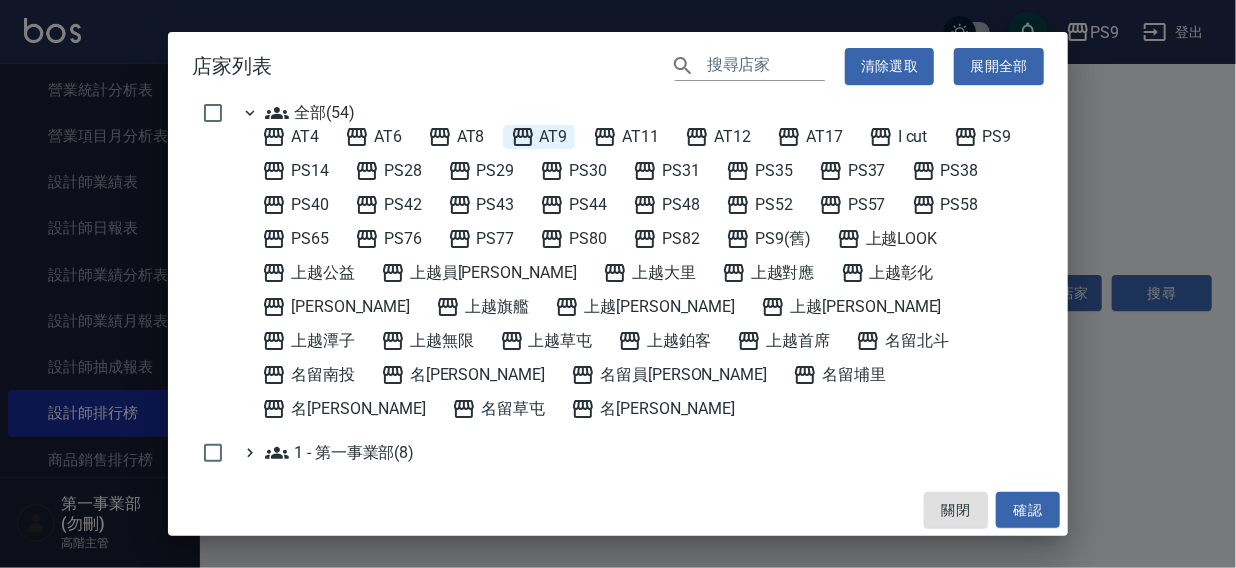 click on "AT9" at bounding box center (539, 137) 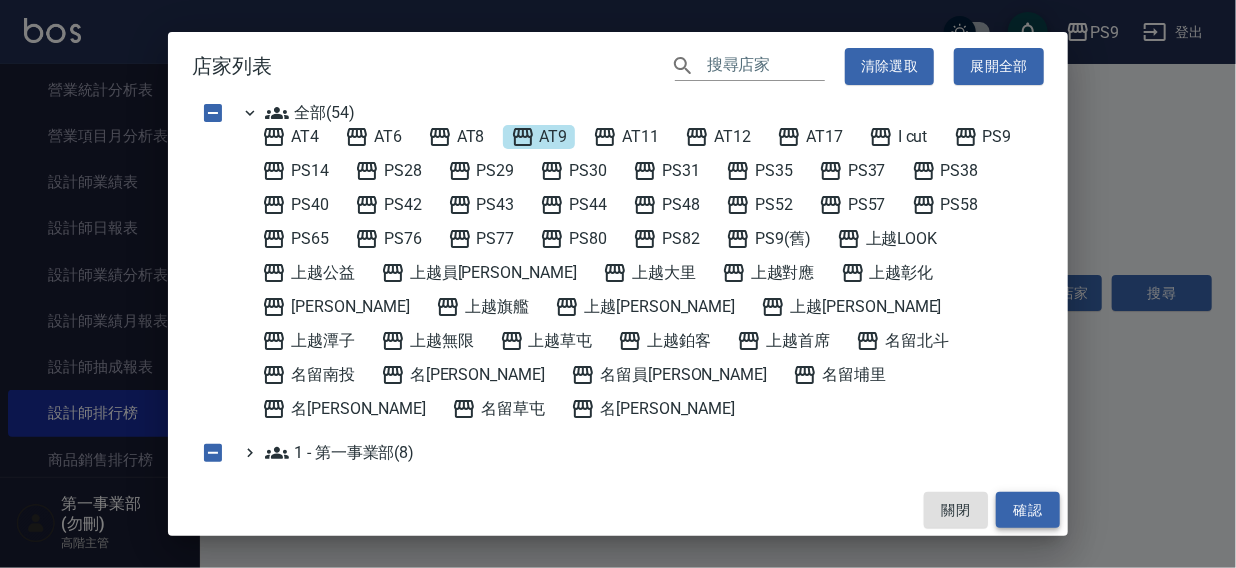click on "確認" at bounding box center [1028, 510] 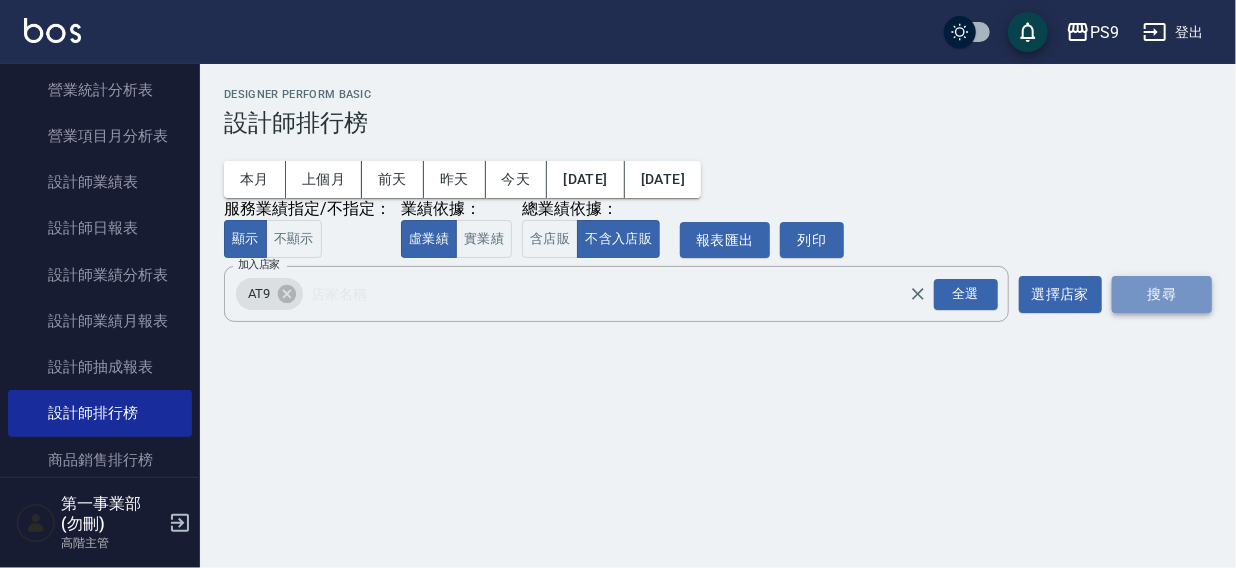 click on "搜尋" at bounding box center [1162, 294] 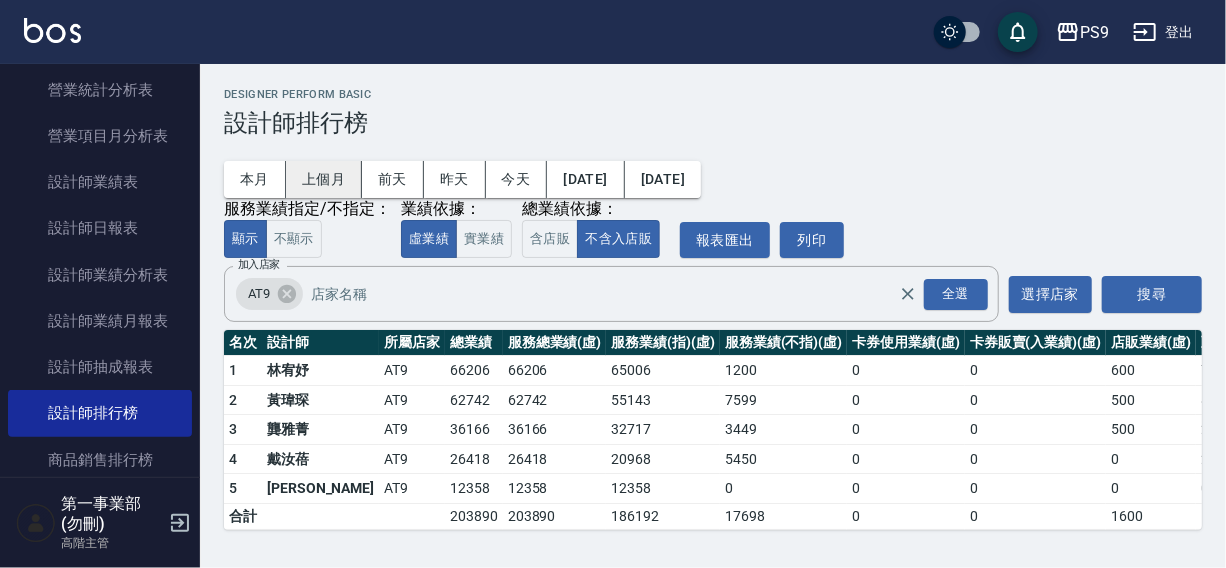 click on "上個月" at bounding box center [324, 179] 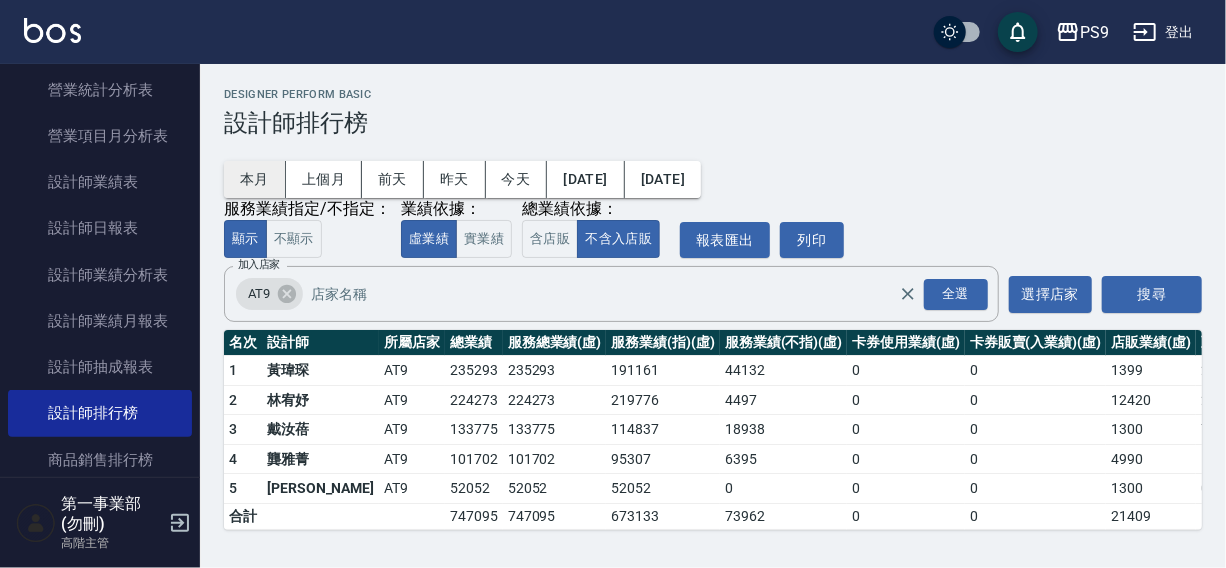 click on "本月" at bounding box center [255, 179] 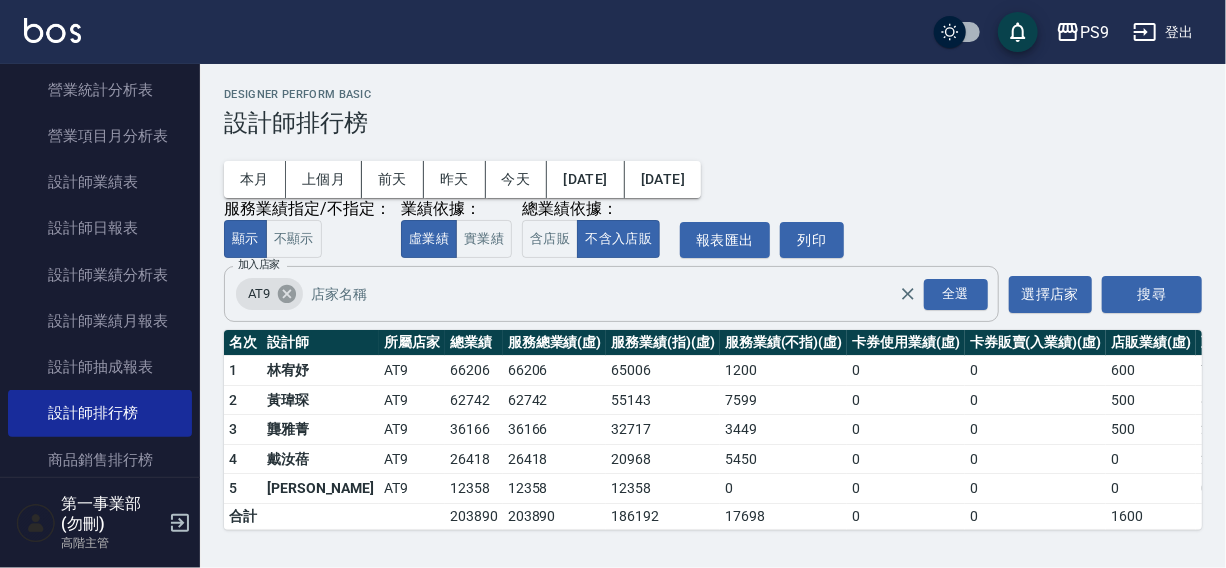 click 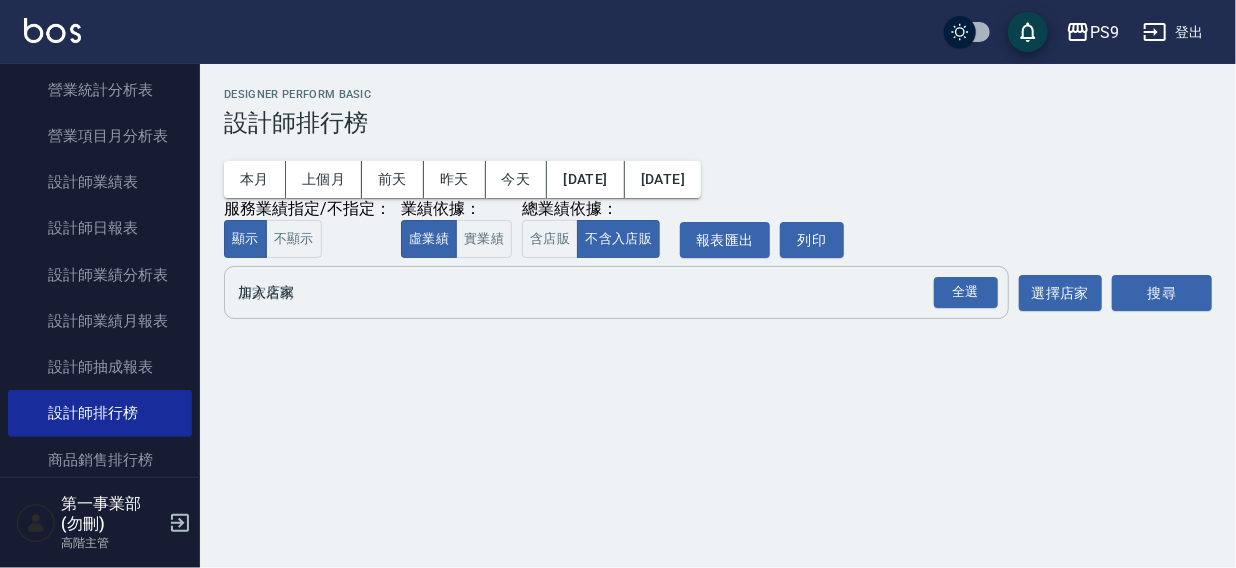 click on "加入店家" at bounding box center [601, 292] 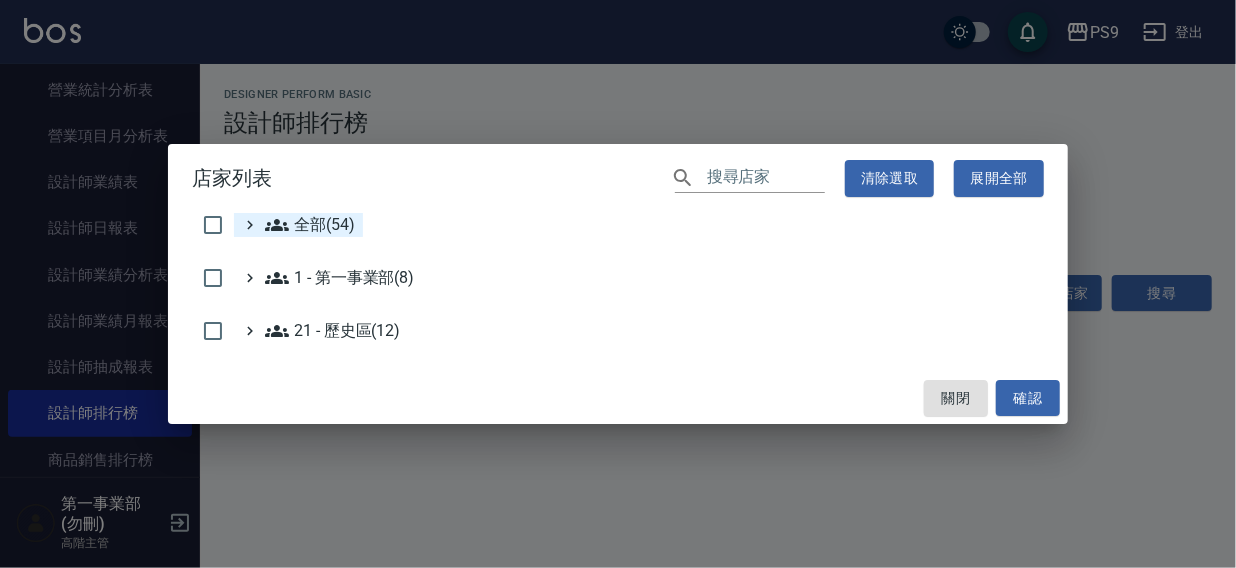click on "全部(54)" at bounding box center [310, 225] 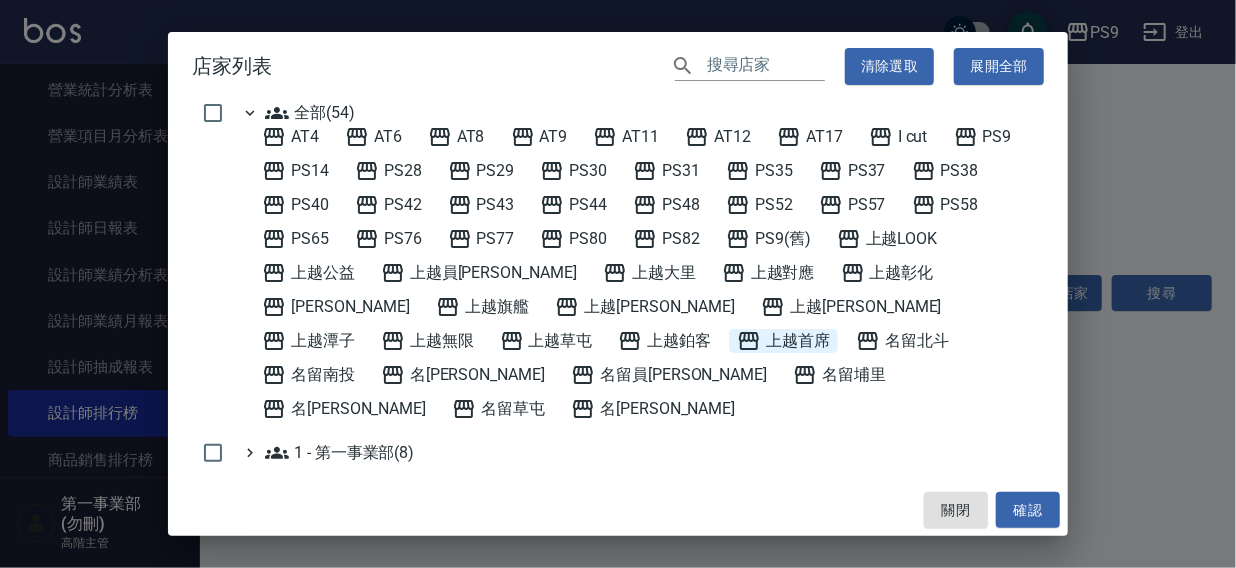 click on "上越首席" at bounding box center (783, 341) 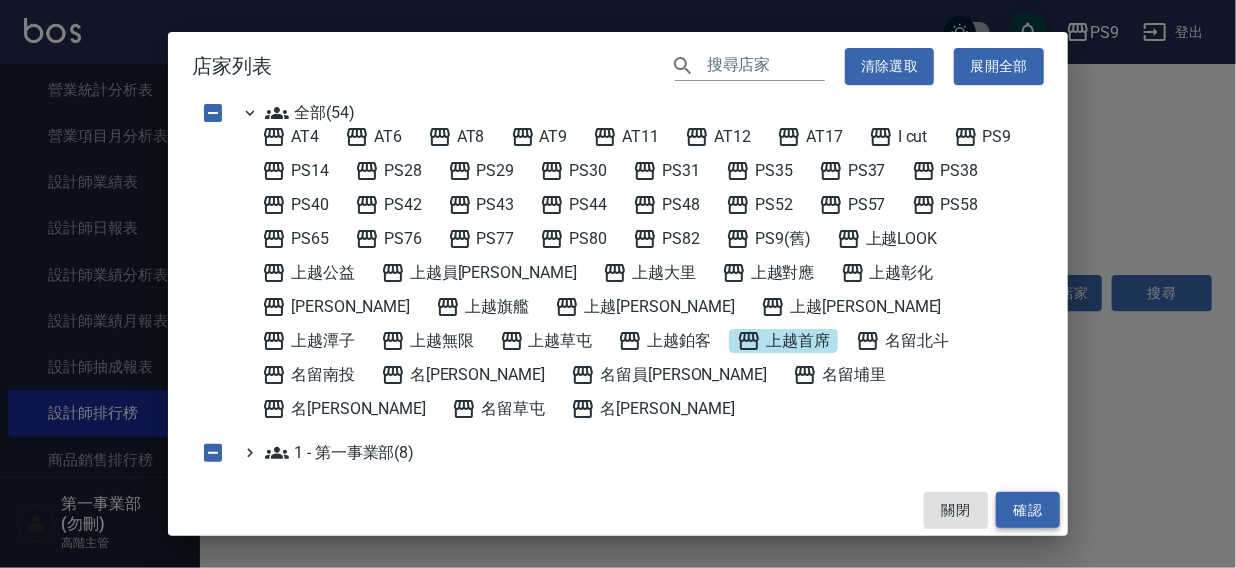 click on "確認" at bounding box center (1028, 510) 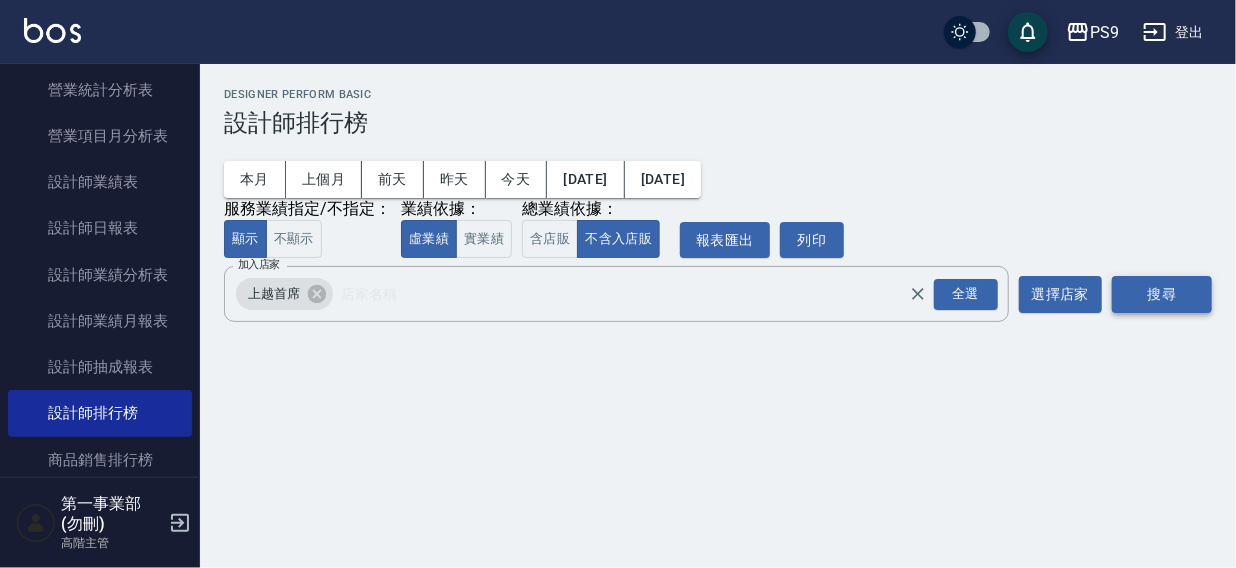 click on "搜尋" at bounding box center (1162, 294) 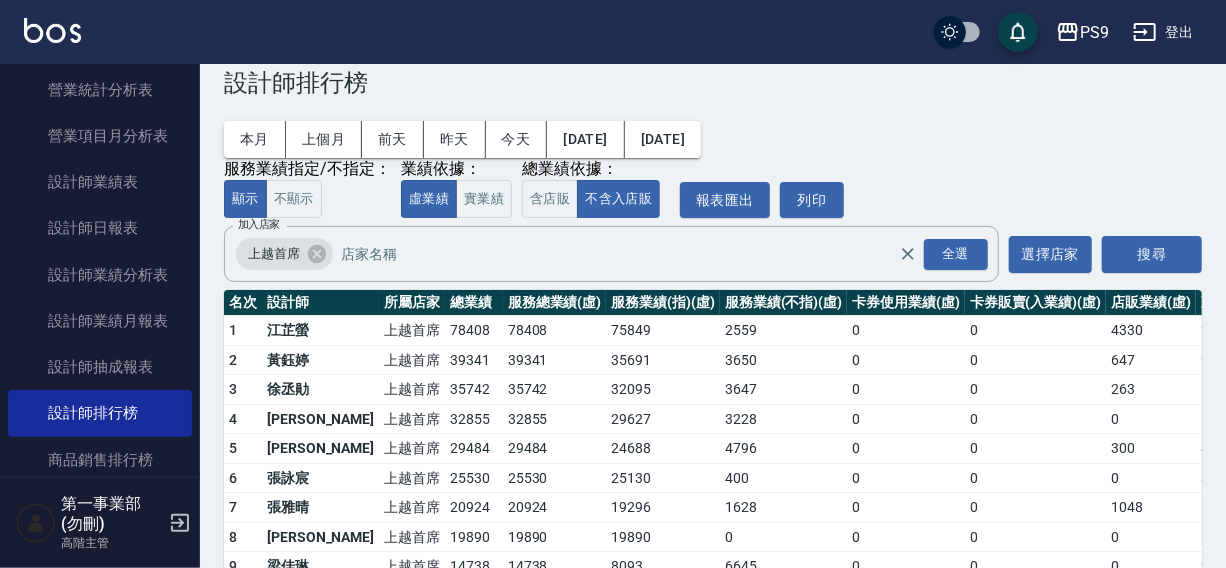scroll, scrollTop: 0, scrollLeft: 0, axis: both 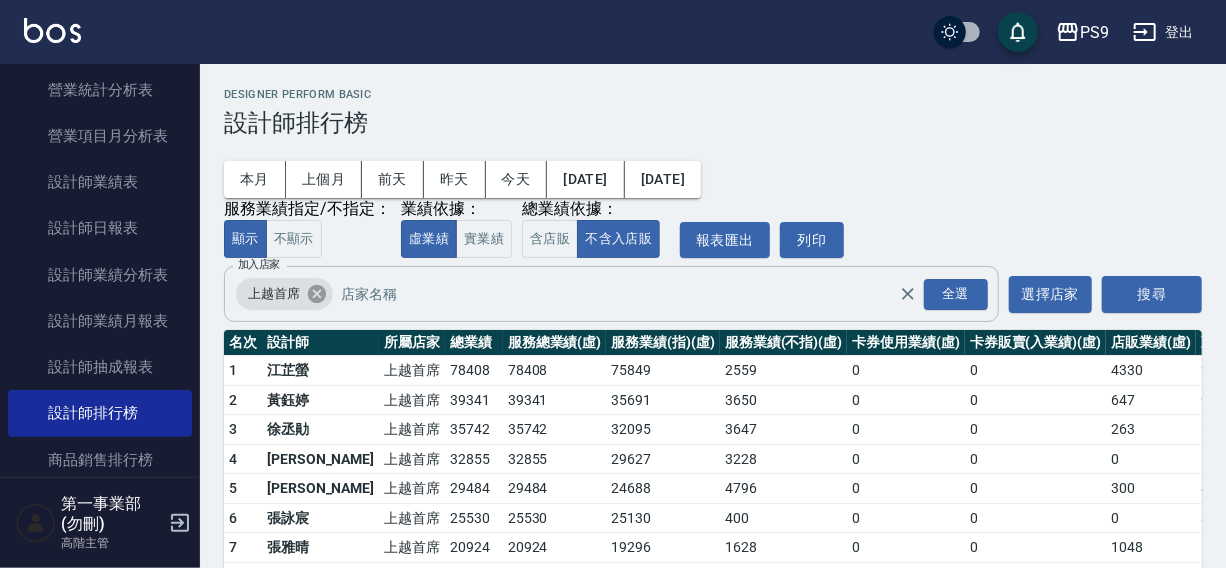 click 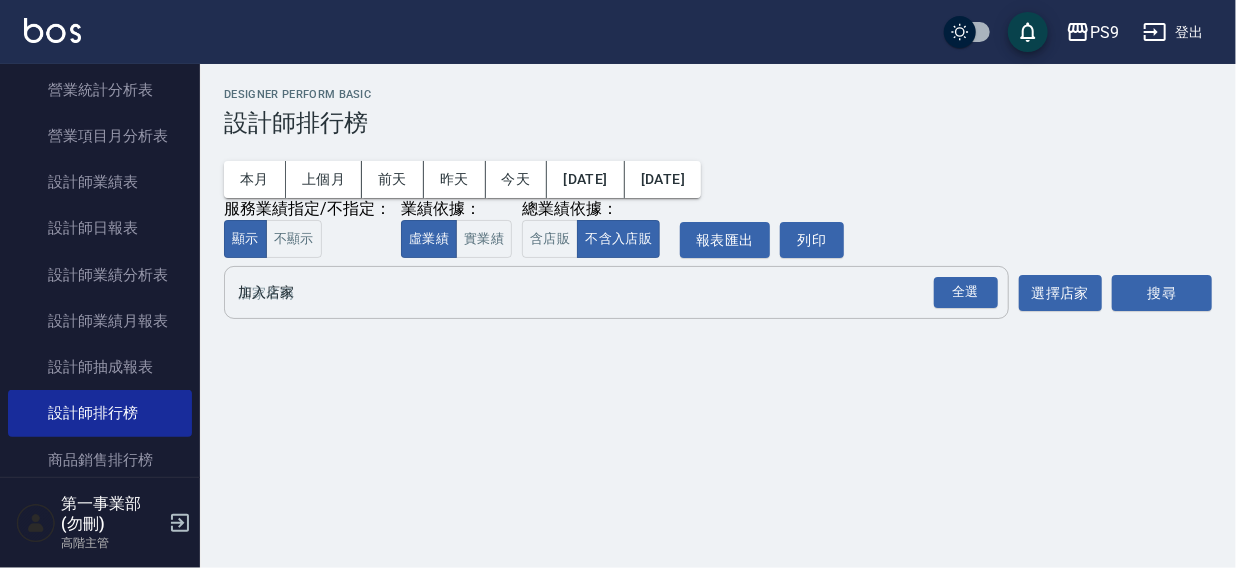 click on "加入店家" at bounding box center (601, 292) 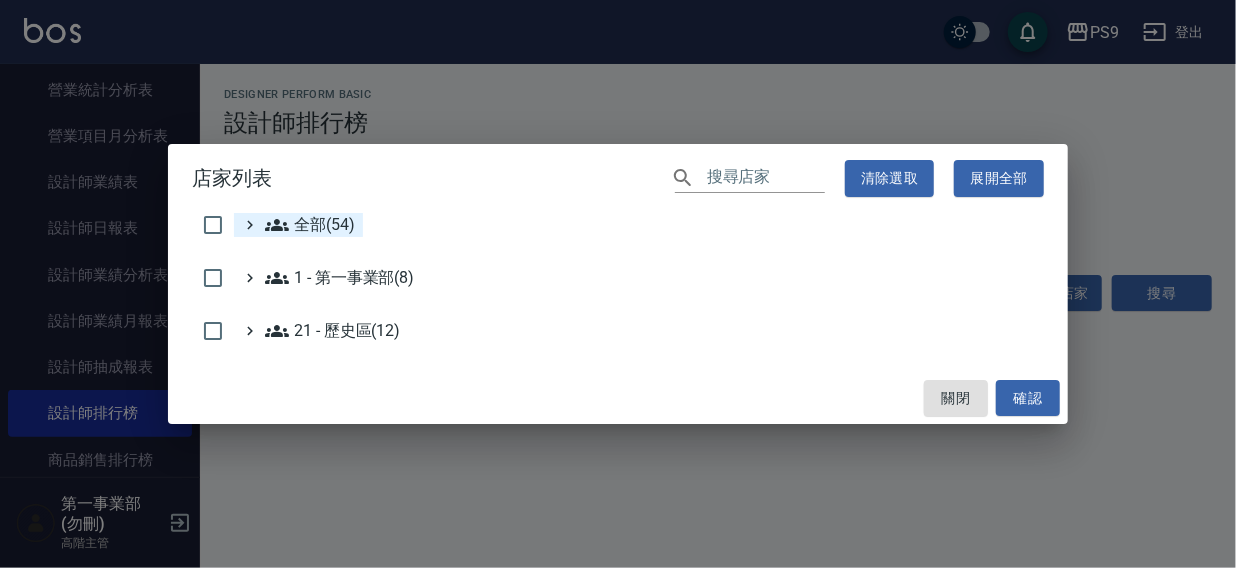 click on "全部(54)" at bounding box center [310, 225] 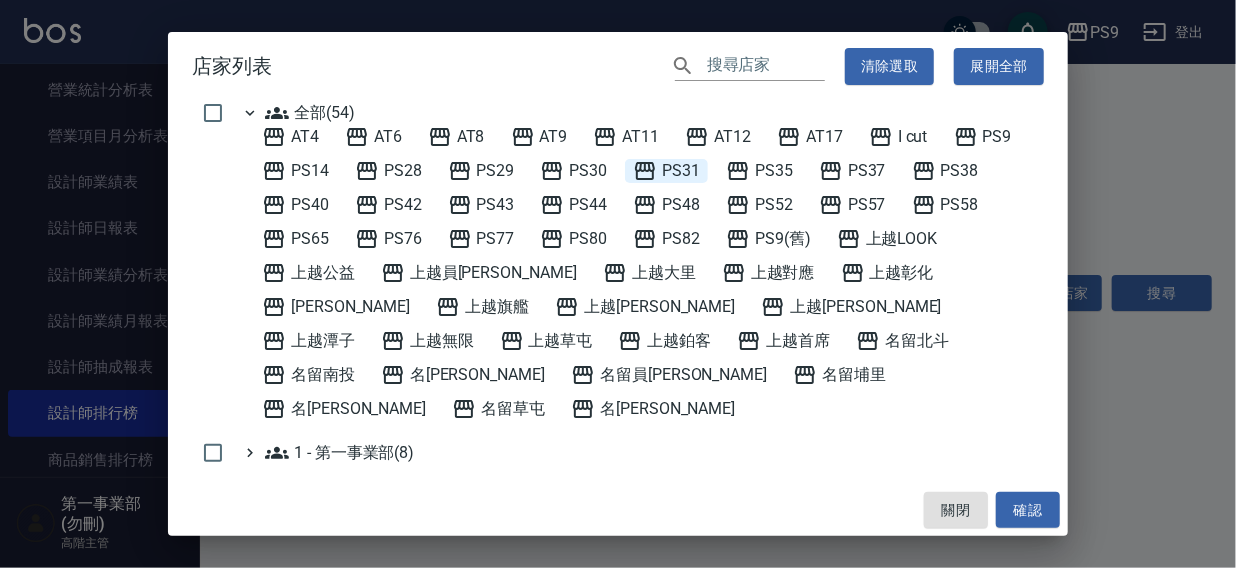 click on "PS31" at bounding box center (666, 171) 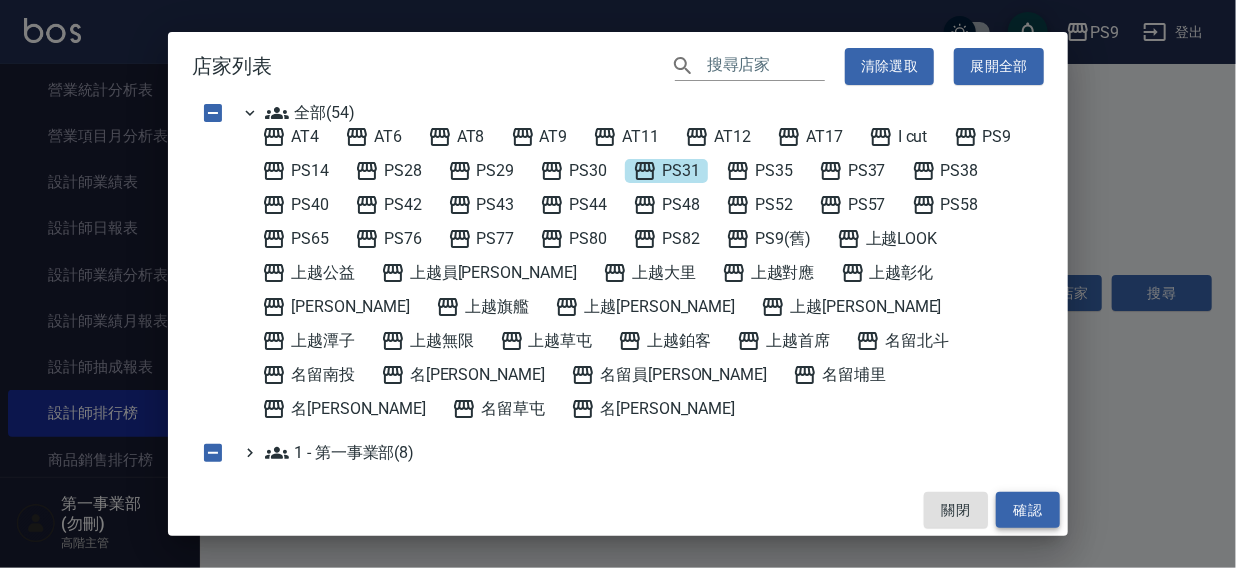 click on "確認" at bounding box center (1028, 510) 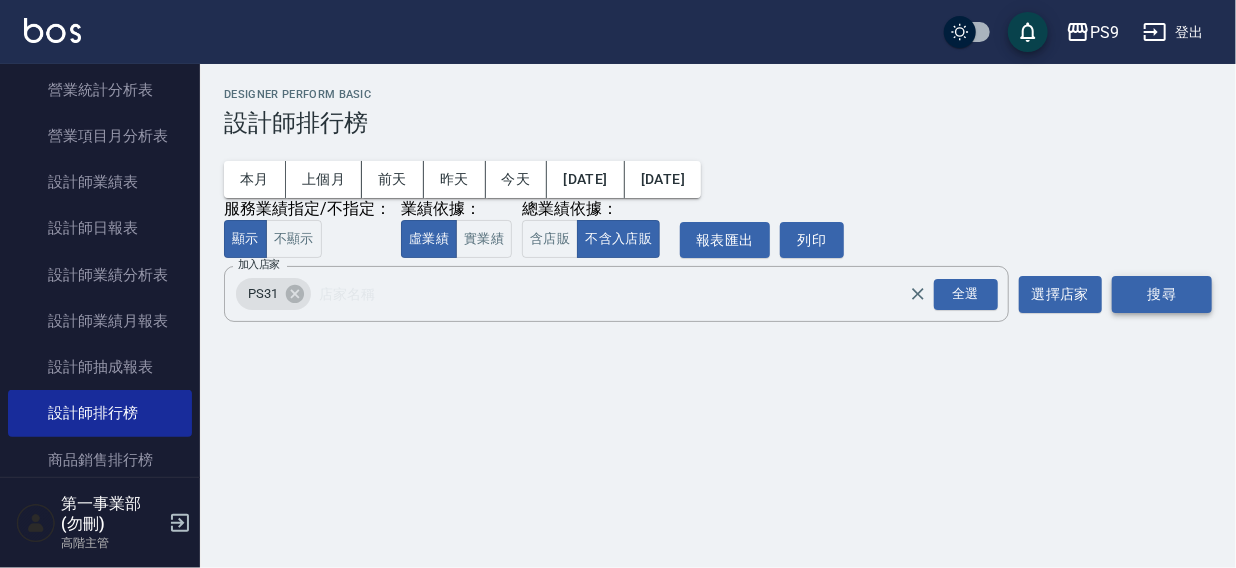 click on "搜尋" at bounding box center (1162, 294) 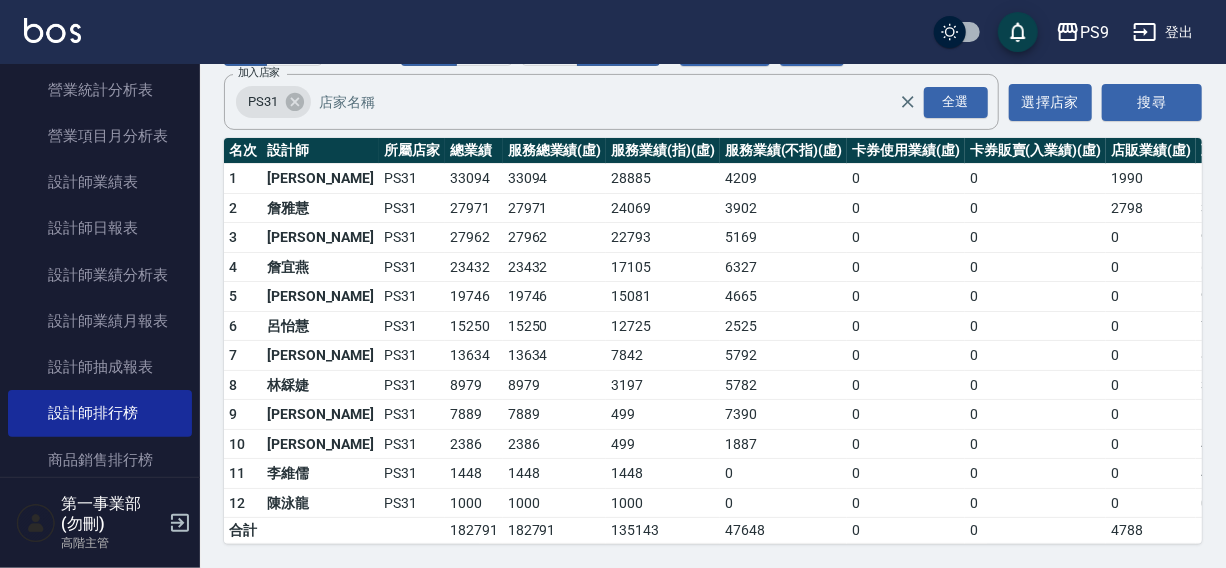 scroll, scrollTop: 0, scrollLeft: 0, axis: both 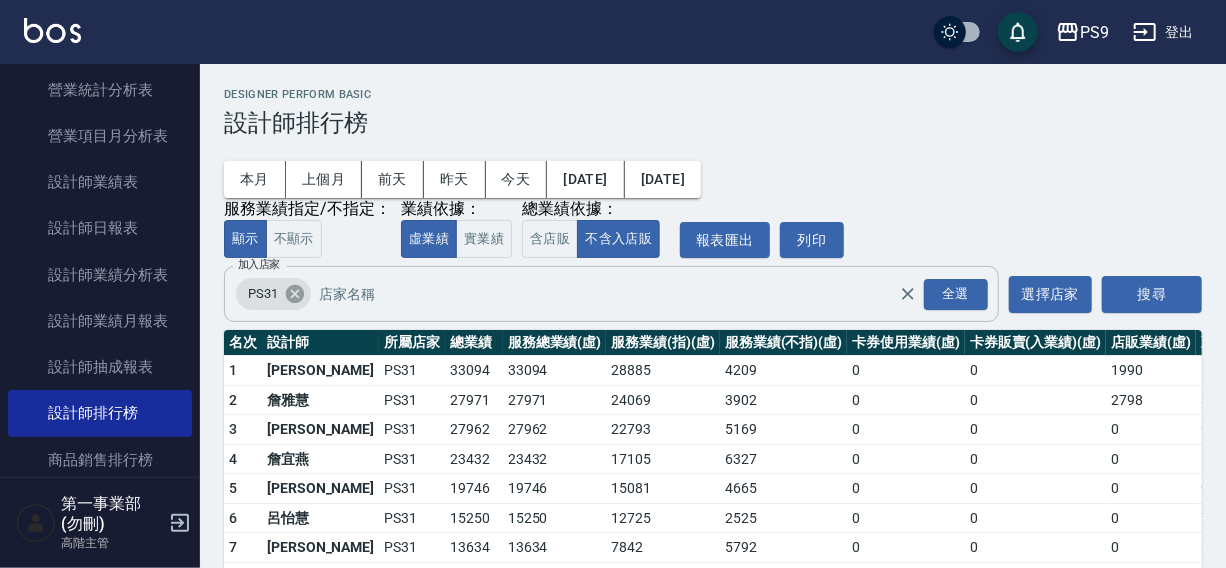 click 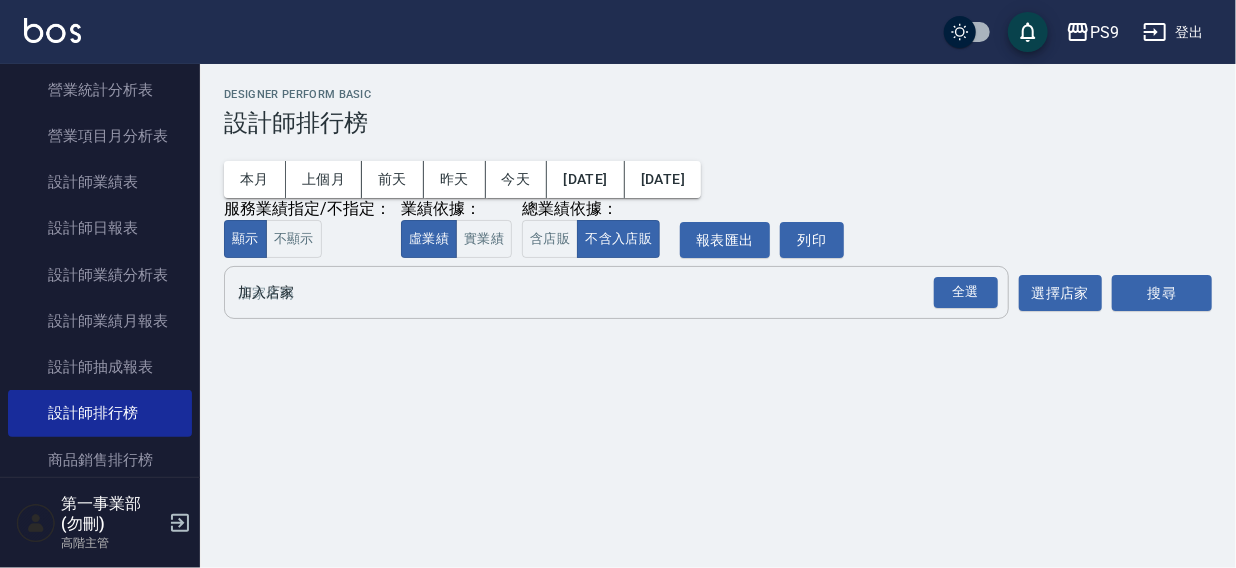 click on "加入店家" at bounding box center [601, 292] 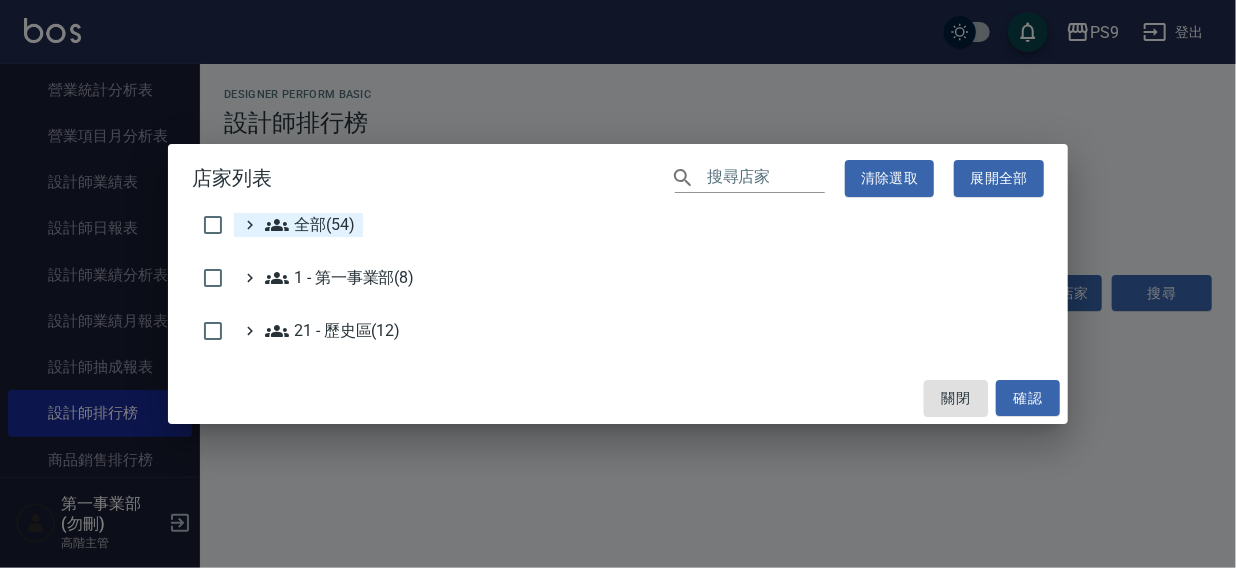 click on "全部(54)" at bounding box center (310, 225) 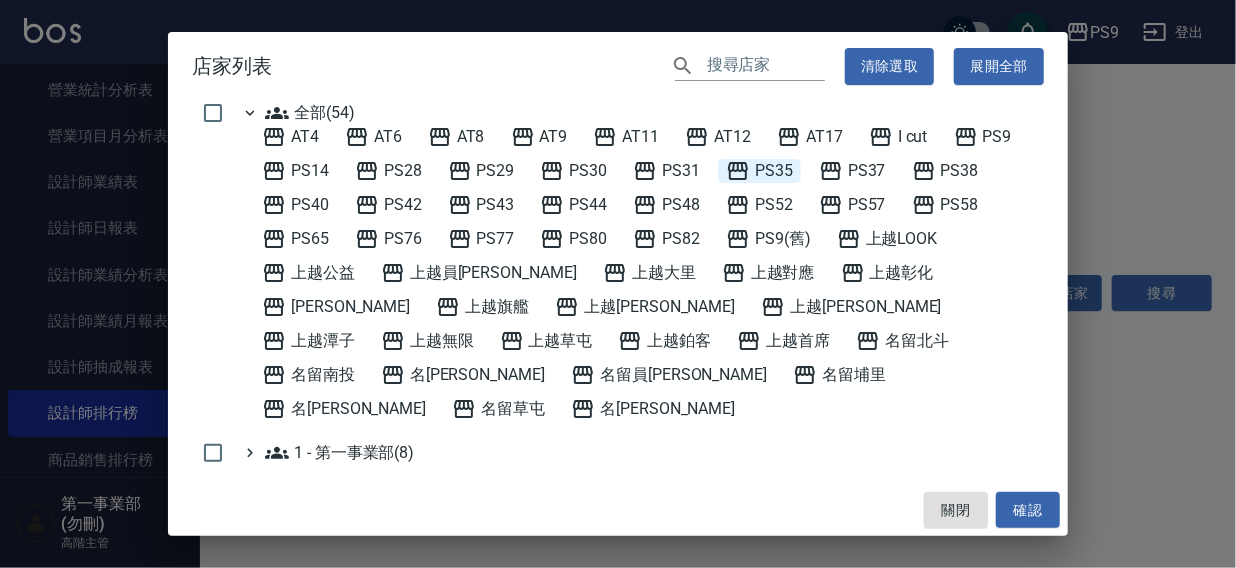 click on "PS35" at bounding box center [759, 171] 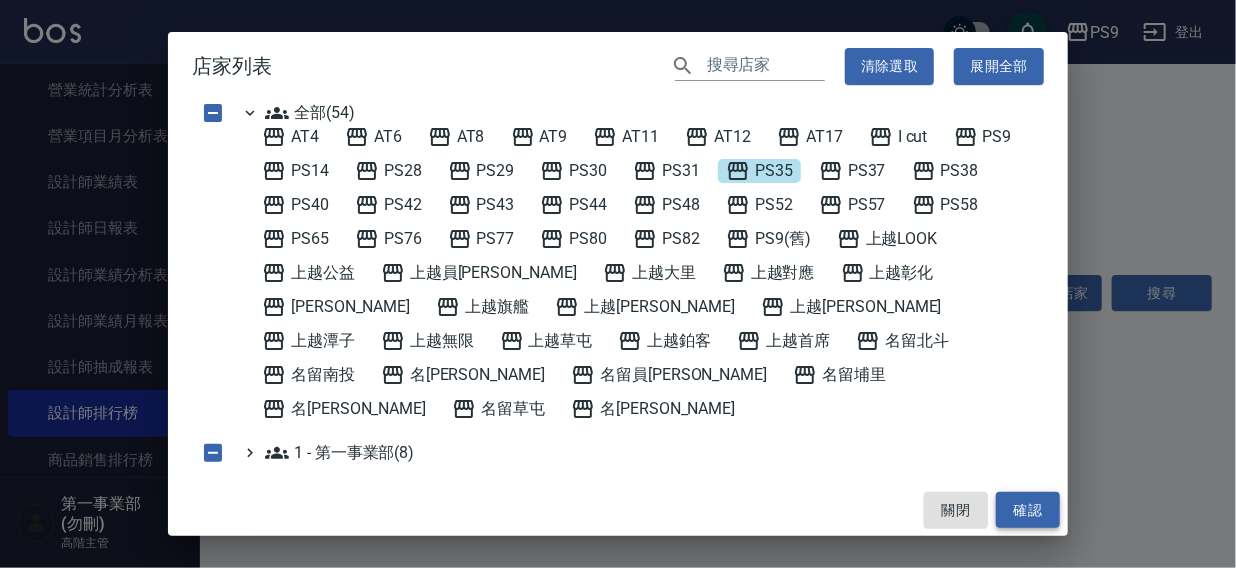 click on "確認" at bounding box center [1028, 510] 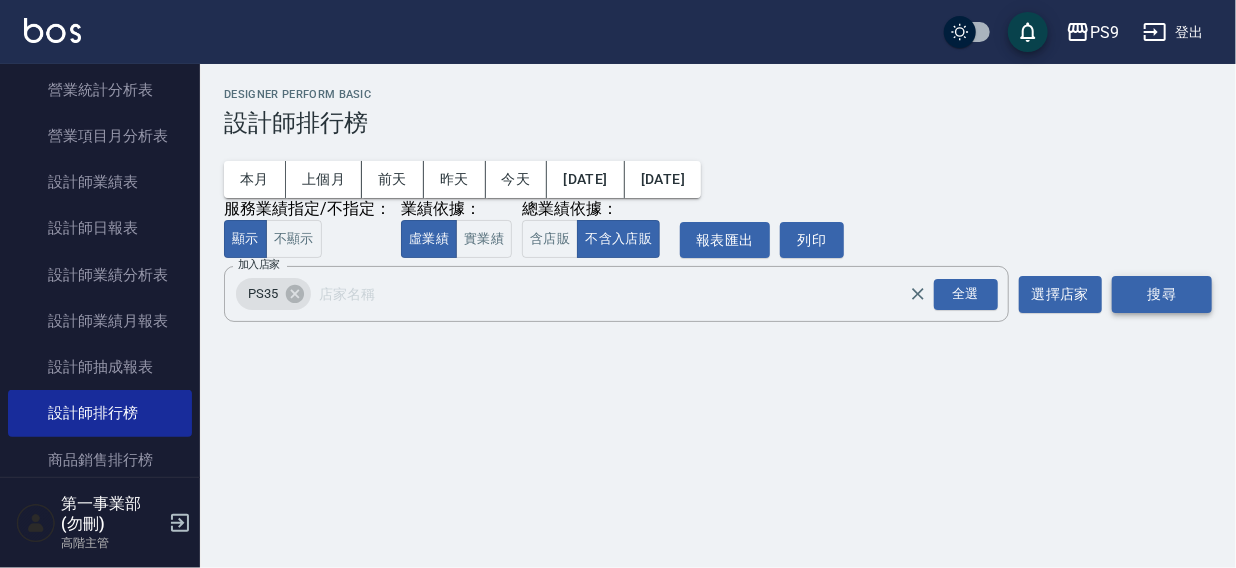 click on "搜尋" at bounding box center [1162, 294] 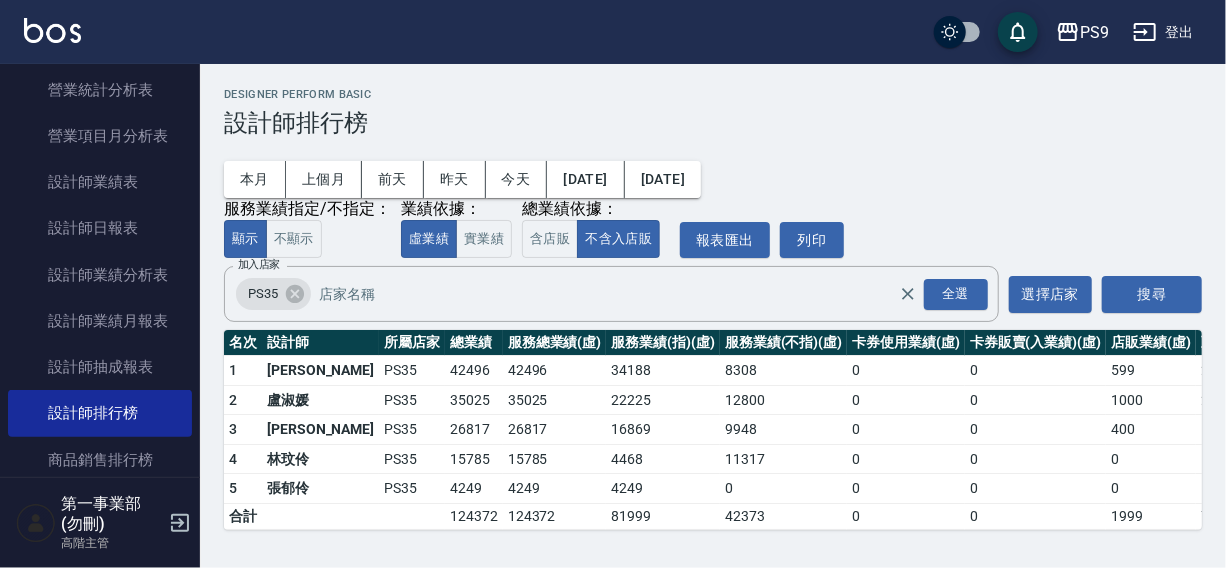 scroll, scrollTop: 1, scrollLeft: 0, axis: vertical 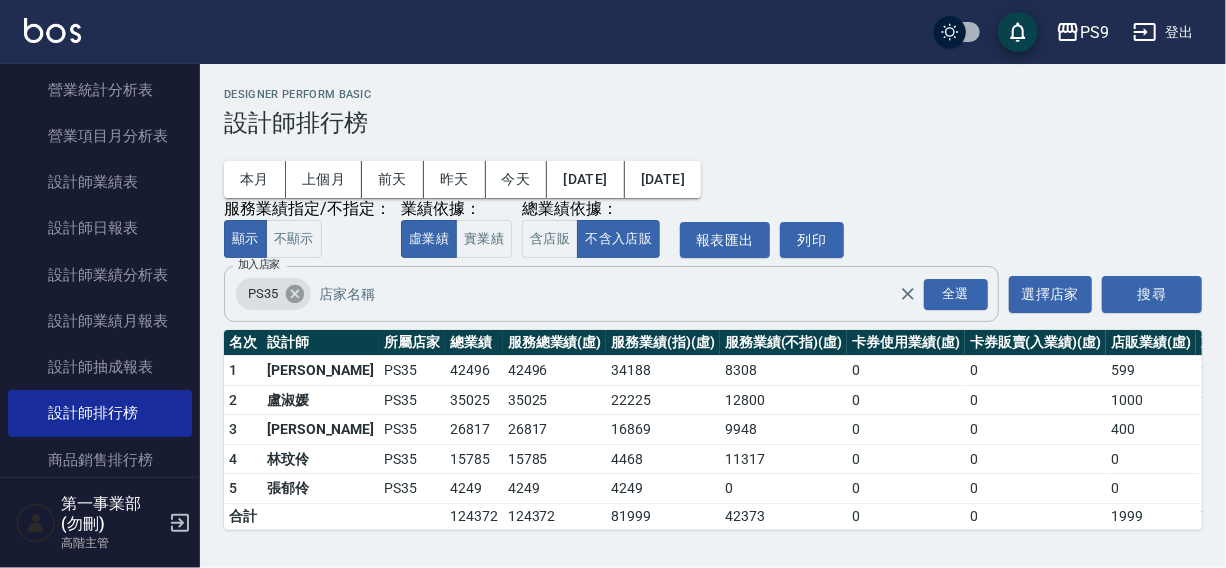 click 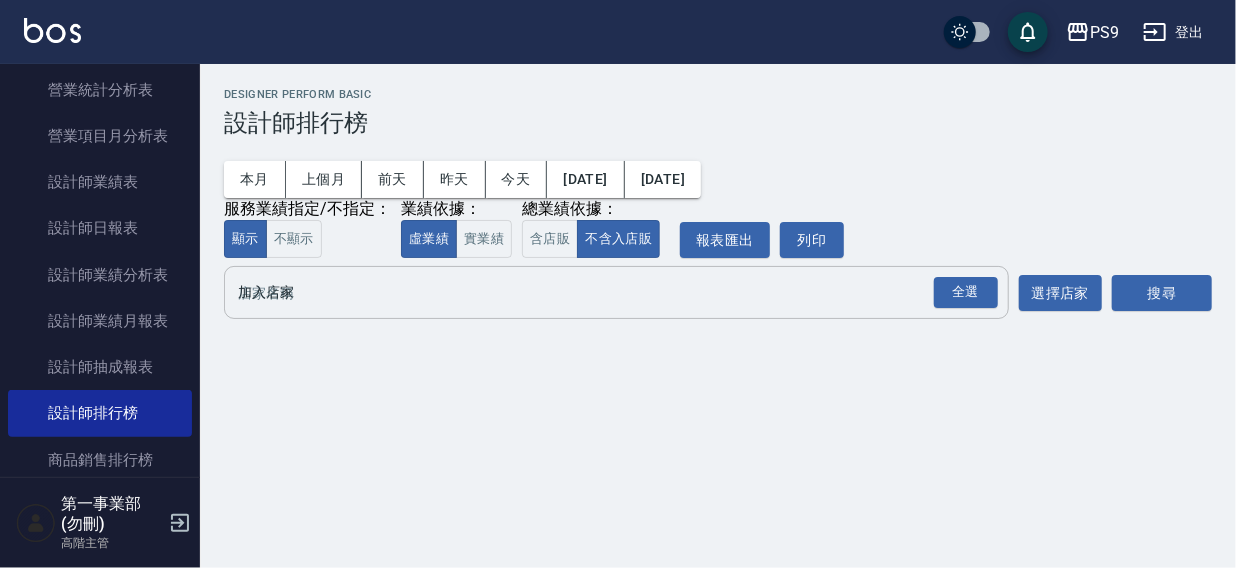 click on "加入店家" at bounding box center (601, 292) 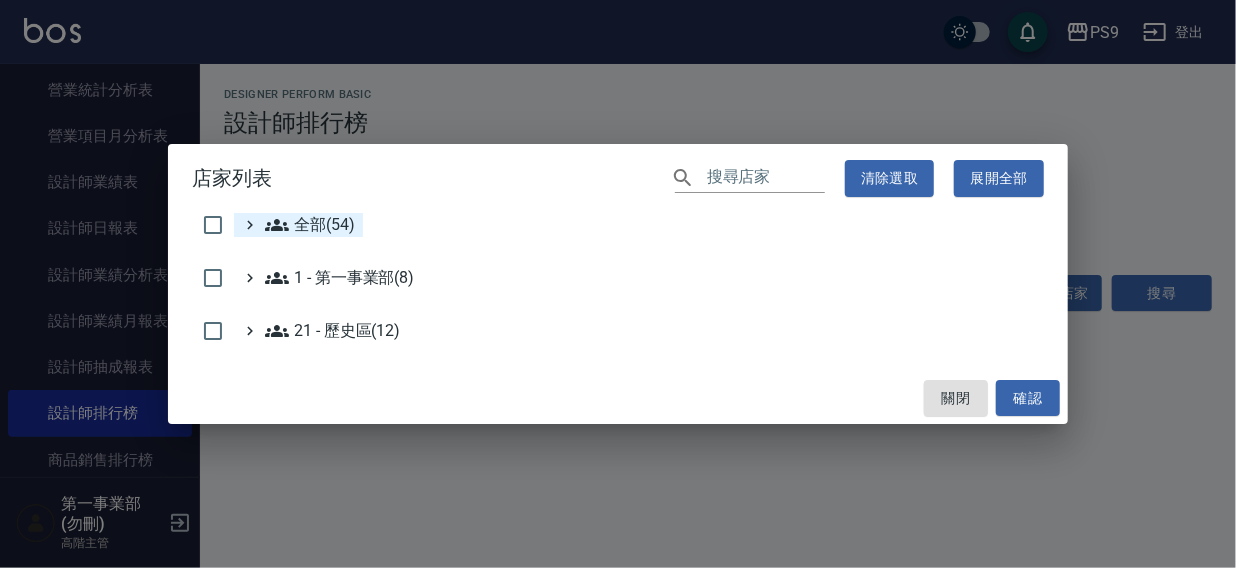 click on "全部(54)" at bounding box center (310, 225) 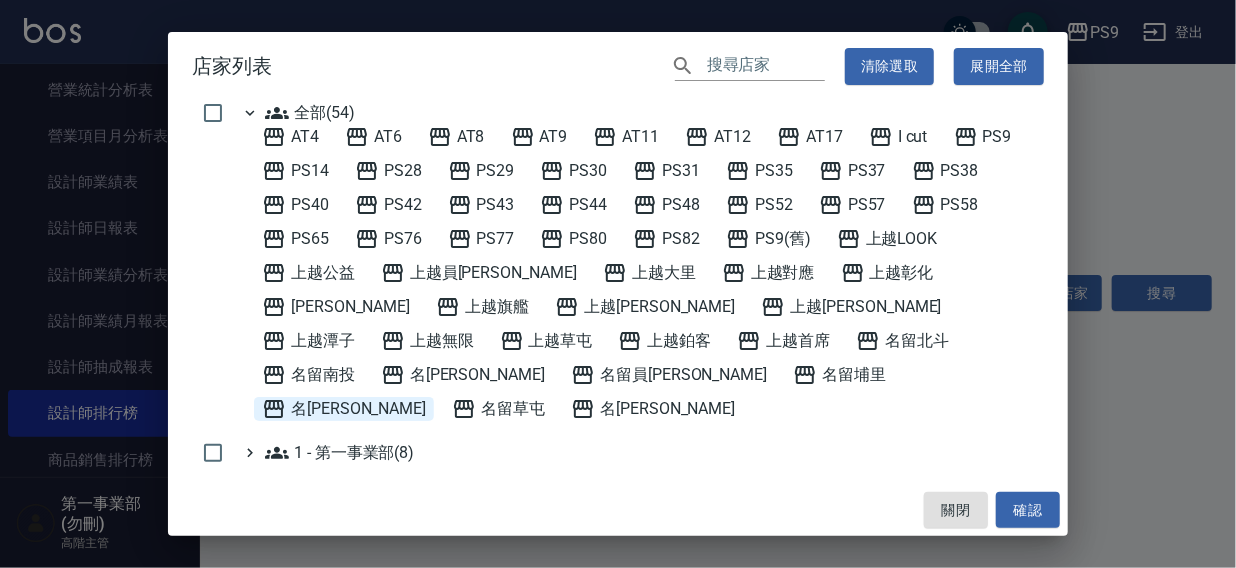 click on "名留沙鹿" at bounding box center (344, 409) 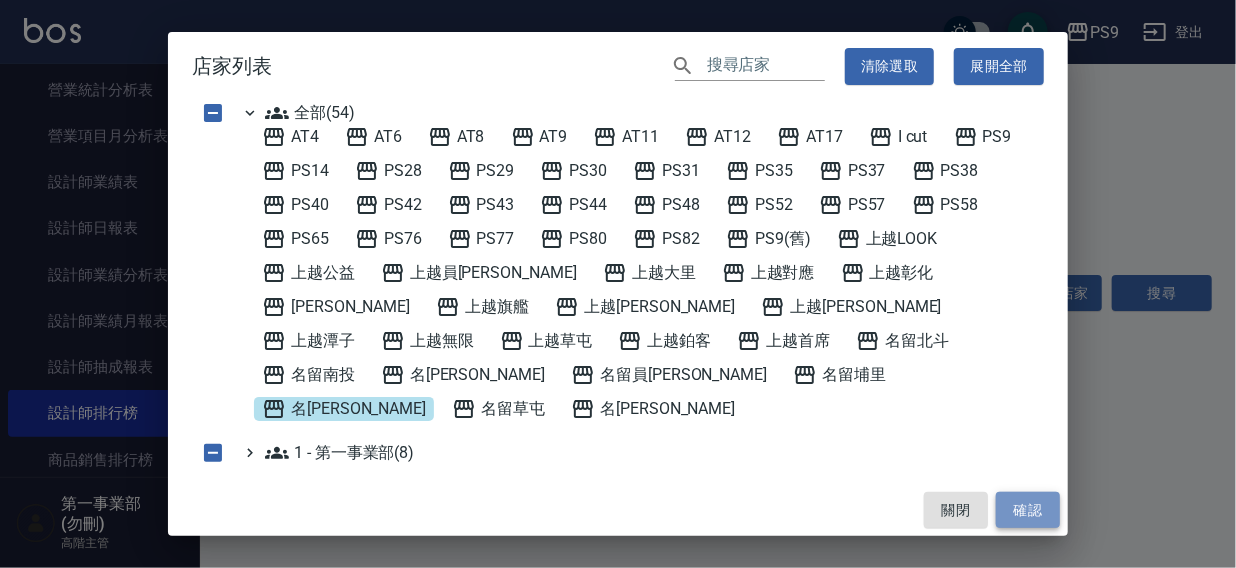 click on "確認" at bounding box center [1028, 510] 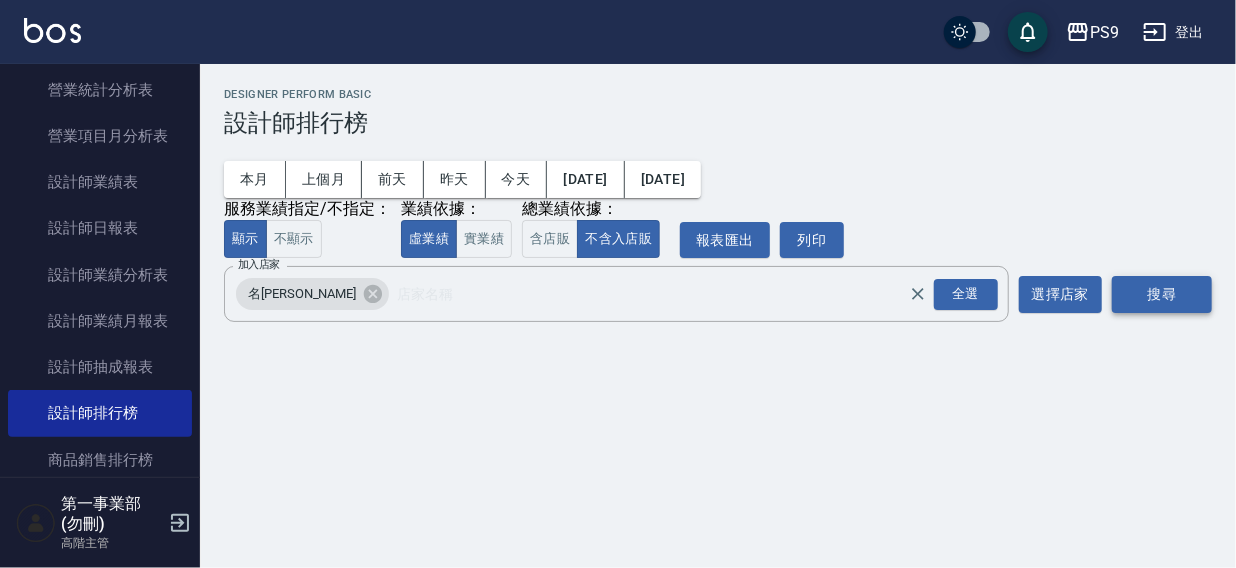 click on "搜尋" at bounding box center (1162, 294) 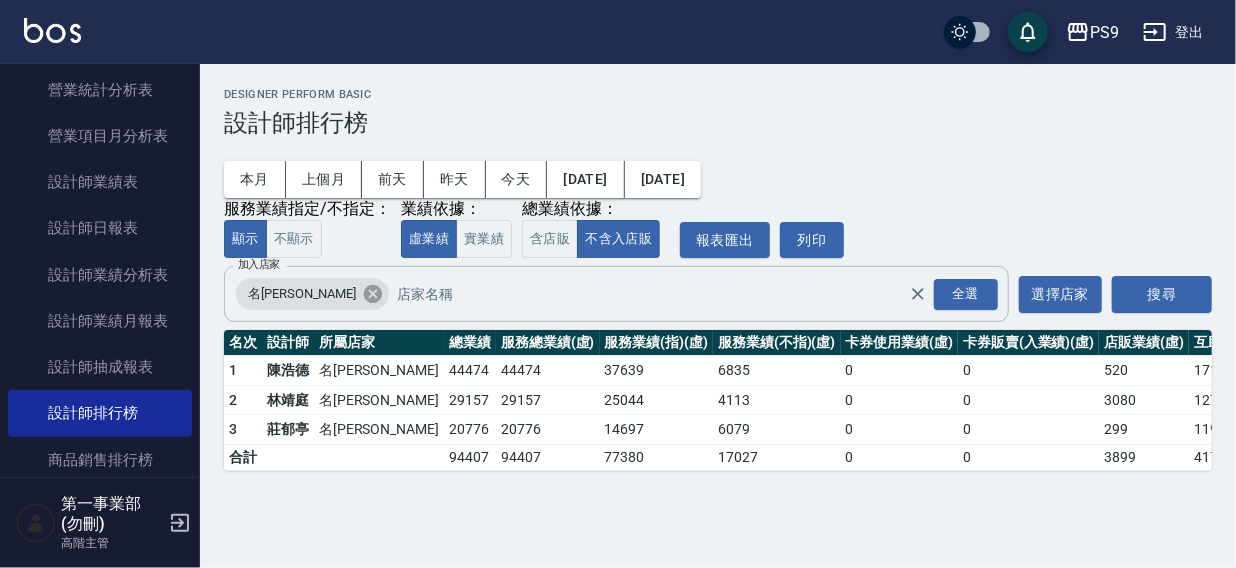 click 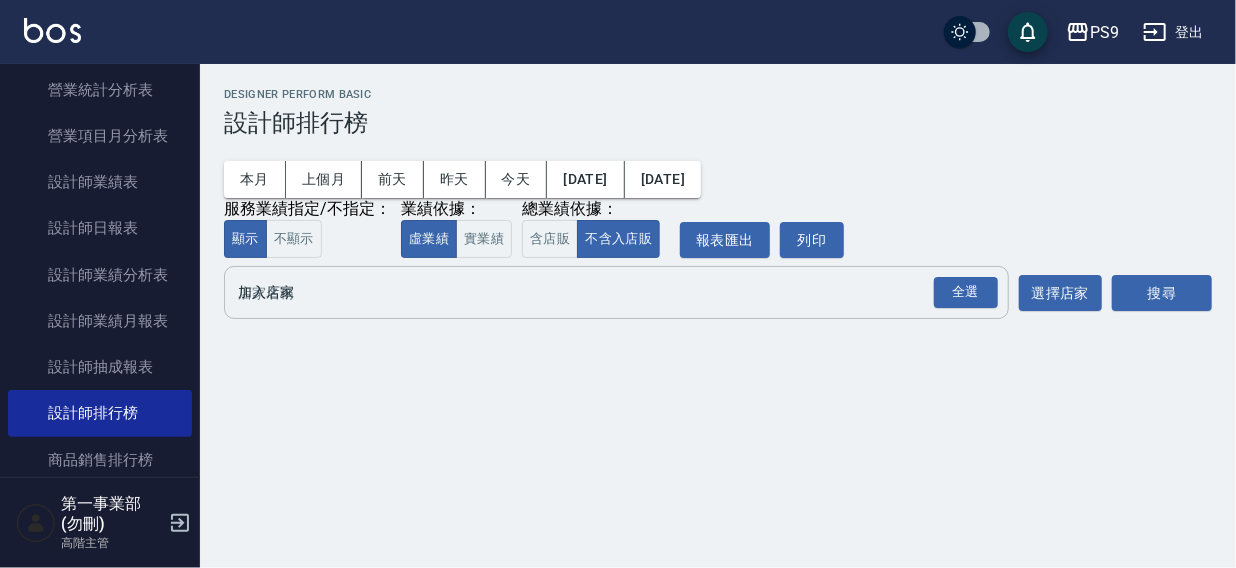 click on "加入店家" at bounding box center [601, 292] 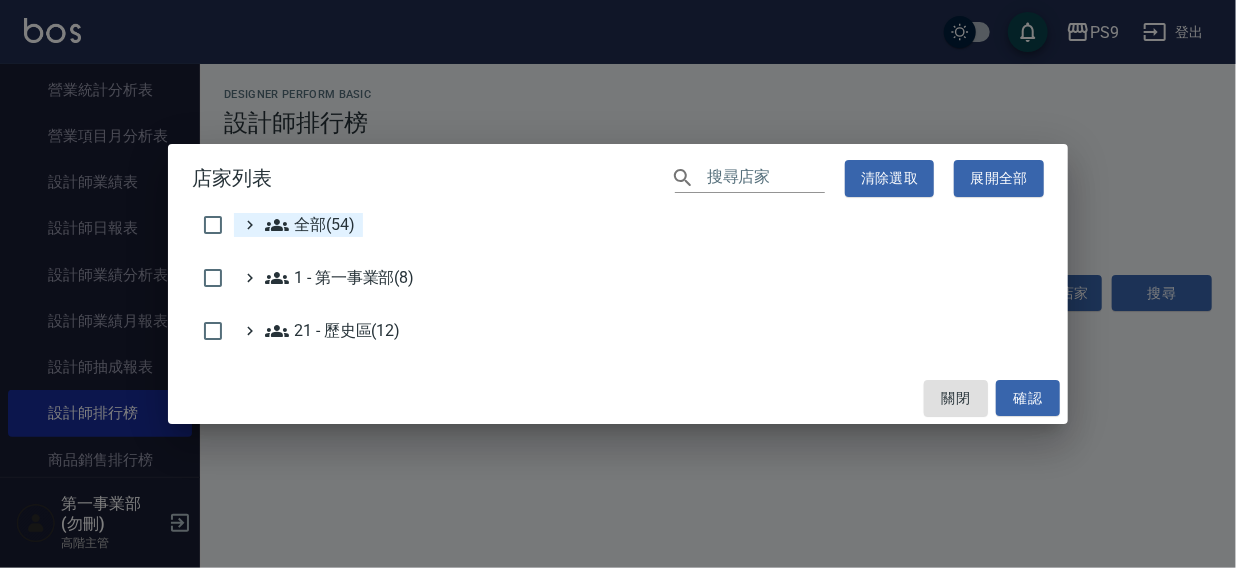 click on "全部(54)" at bounding box center [310, 225] 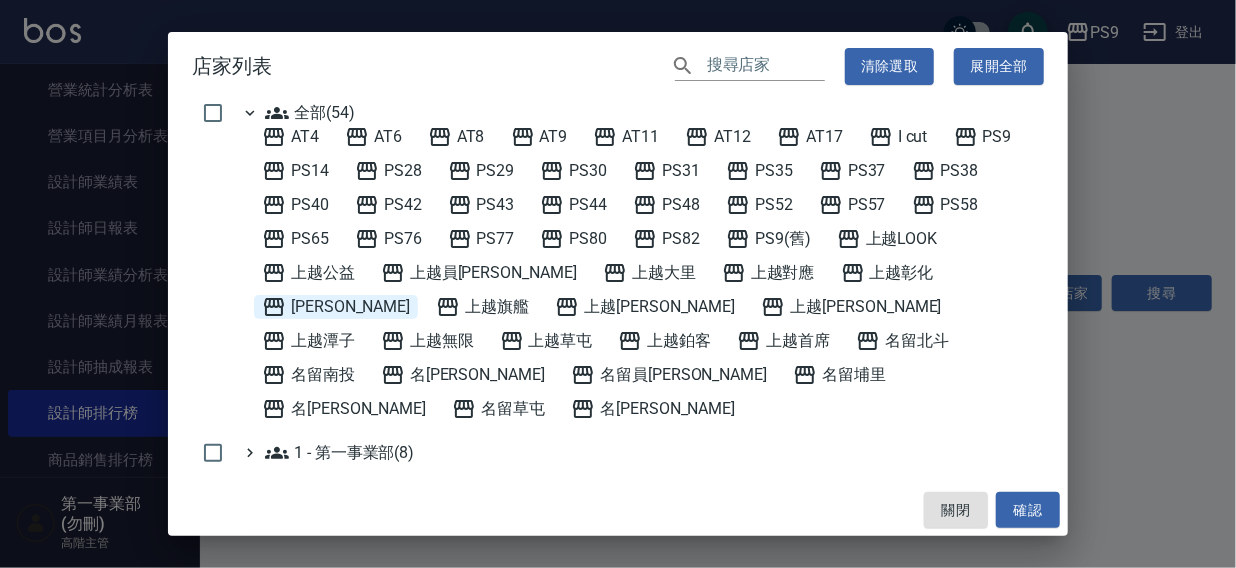 click on "上越斗六" at bounding box center [336, 307] 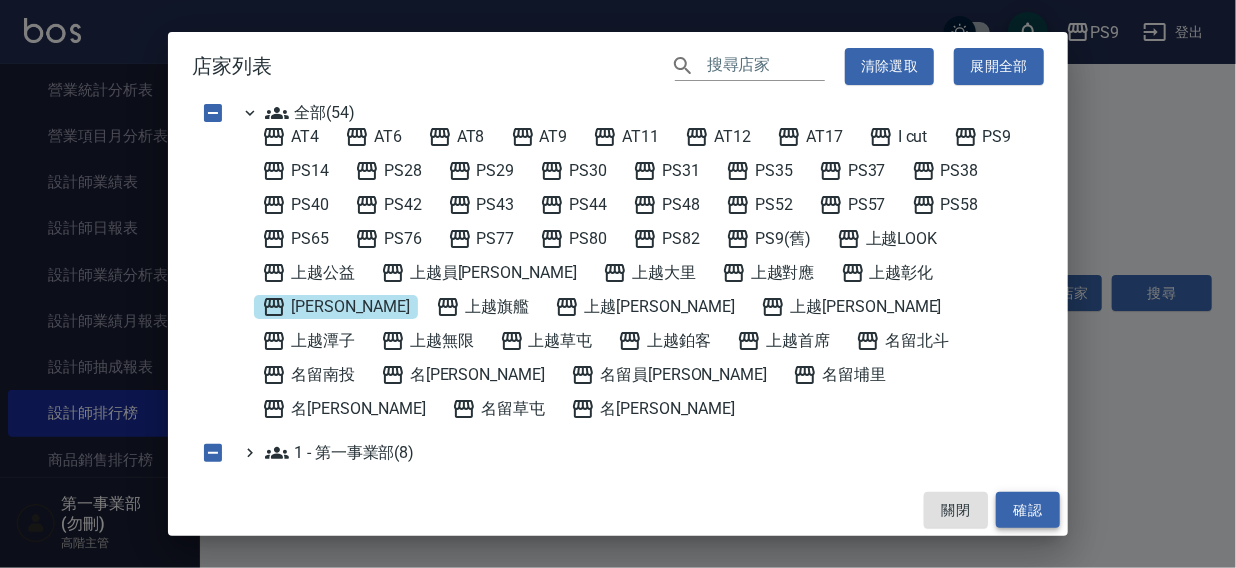 click on "確認" at bounding box center [1028, 510] 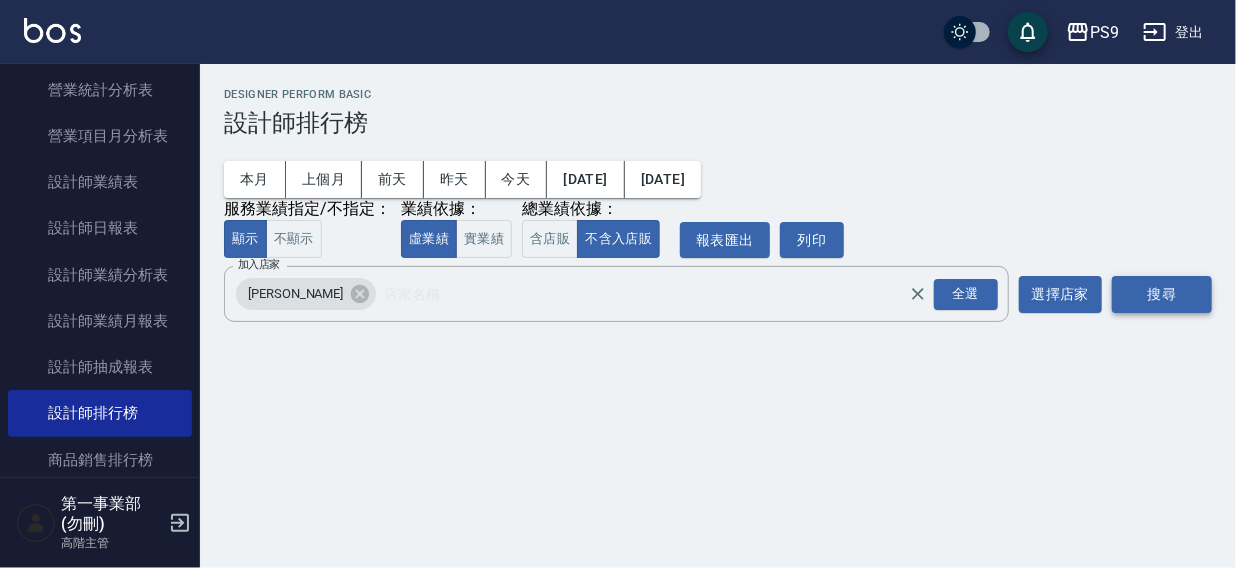click on "搜尋" at bounding box center [1162, 294] 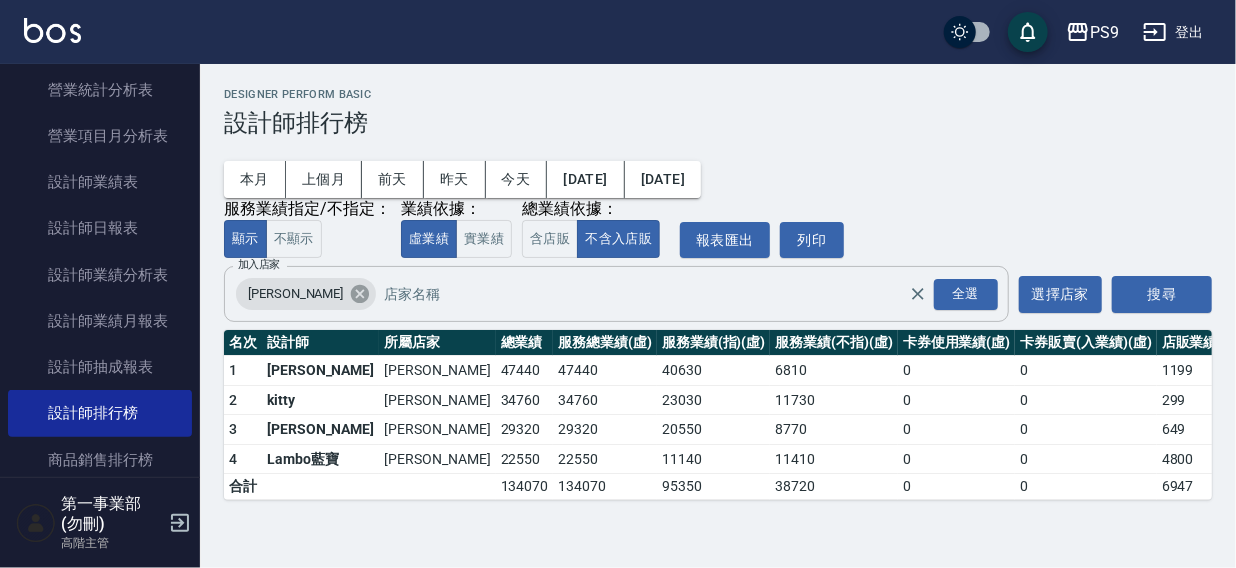 click 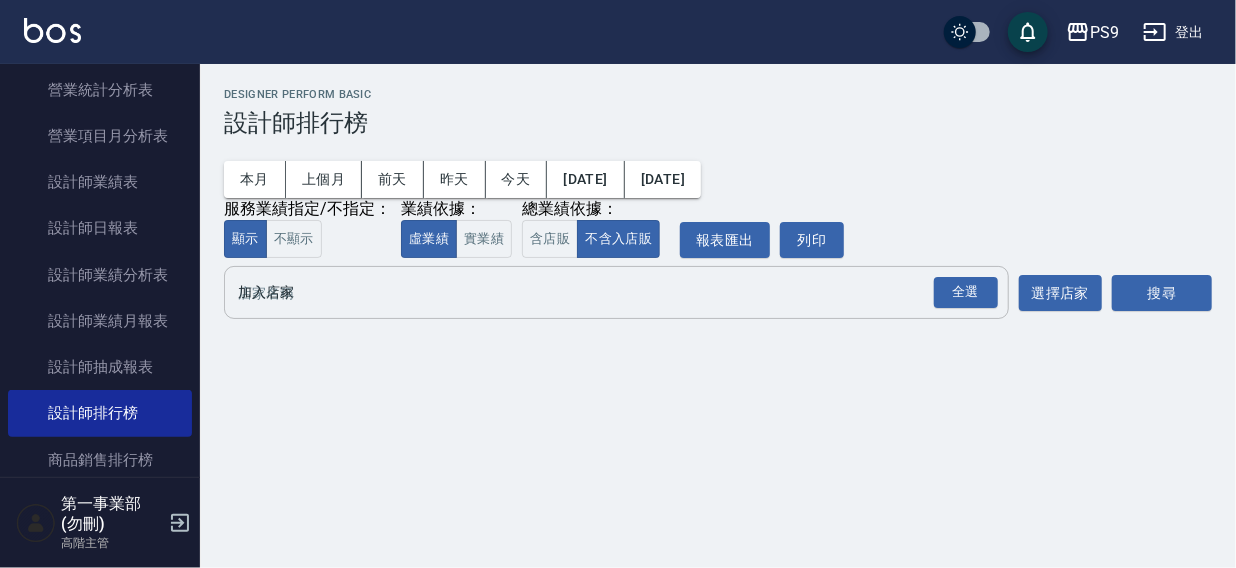 click on "加入店家" at bounding box center (601, 292) 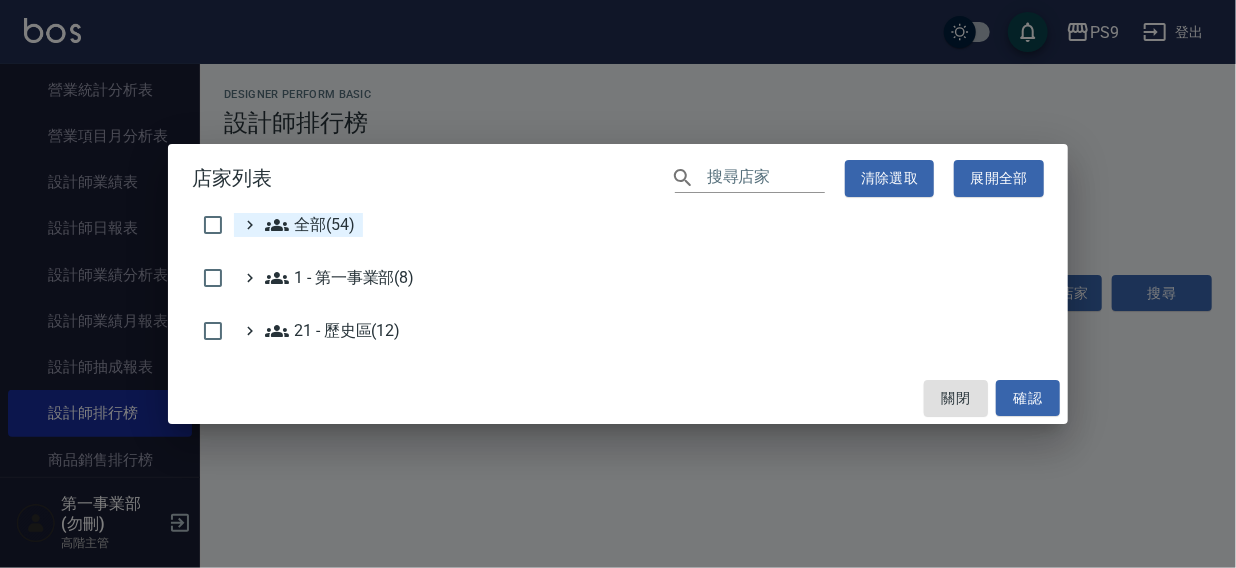 click on "全部(54)" at bounding box center (310, 225) 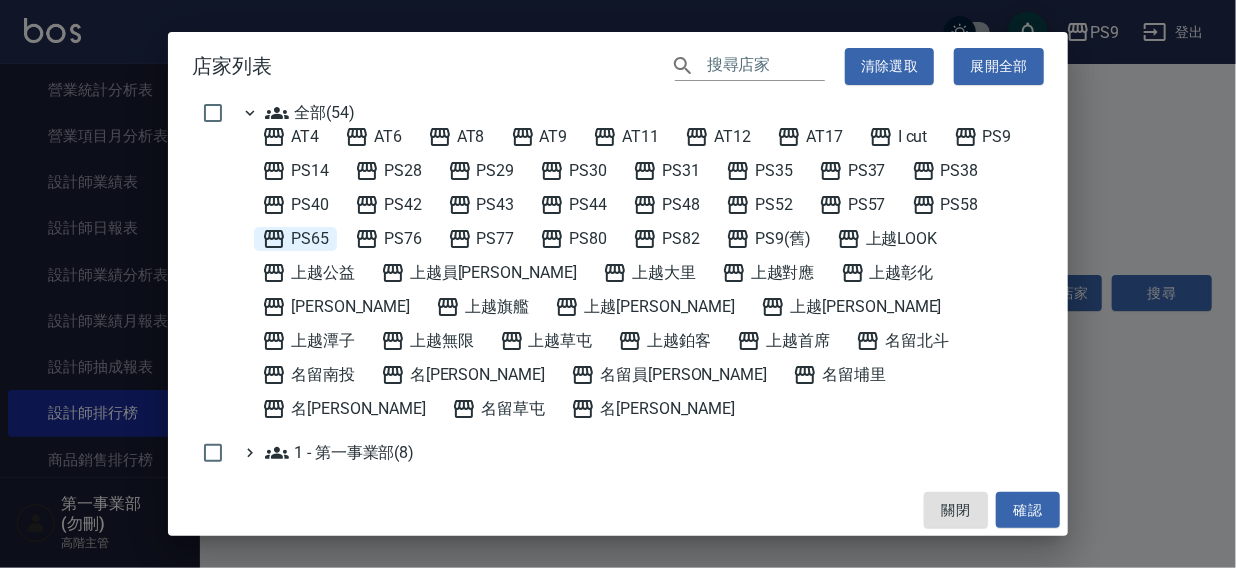 click on "PS65" at bounding box center (295, 239) 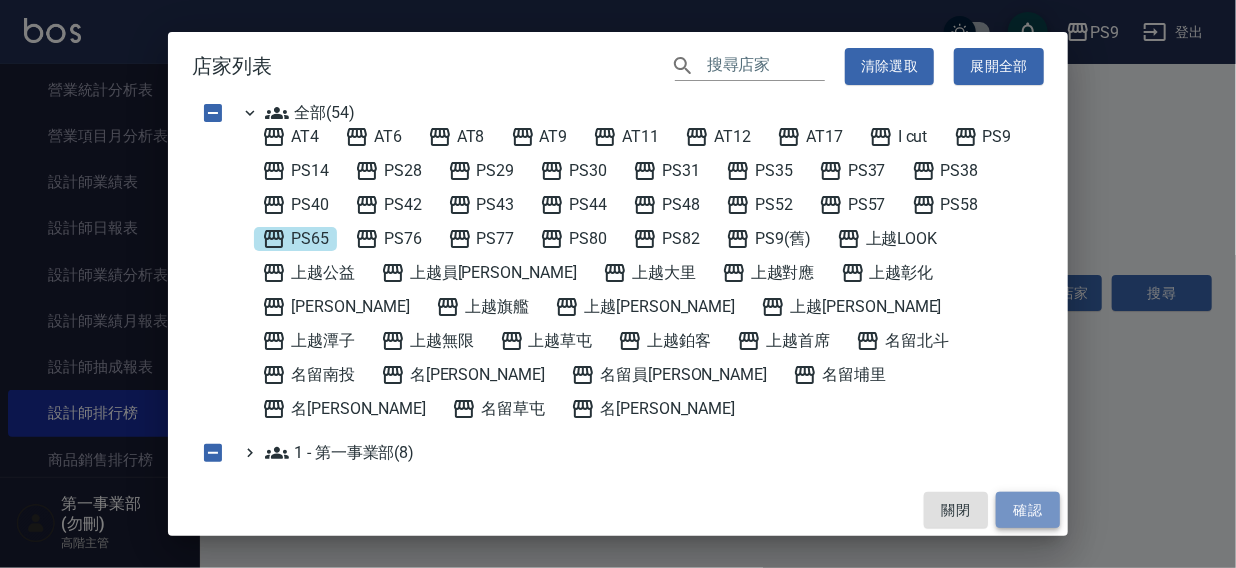 click on "確認" at bounding box center (1028, 510) 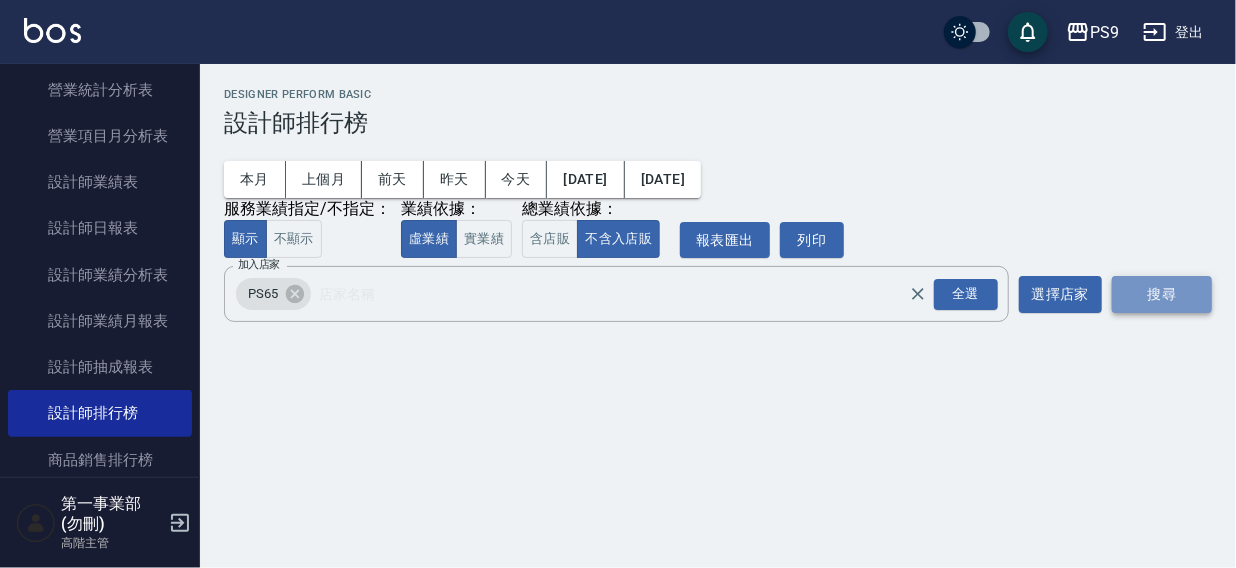 click on "搜尋" at bounding box center [1162, 294] 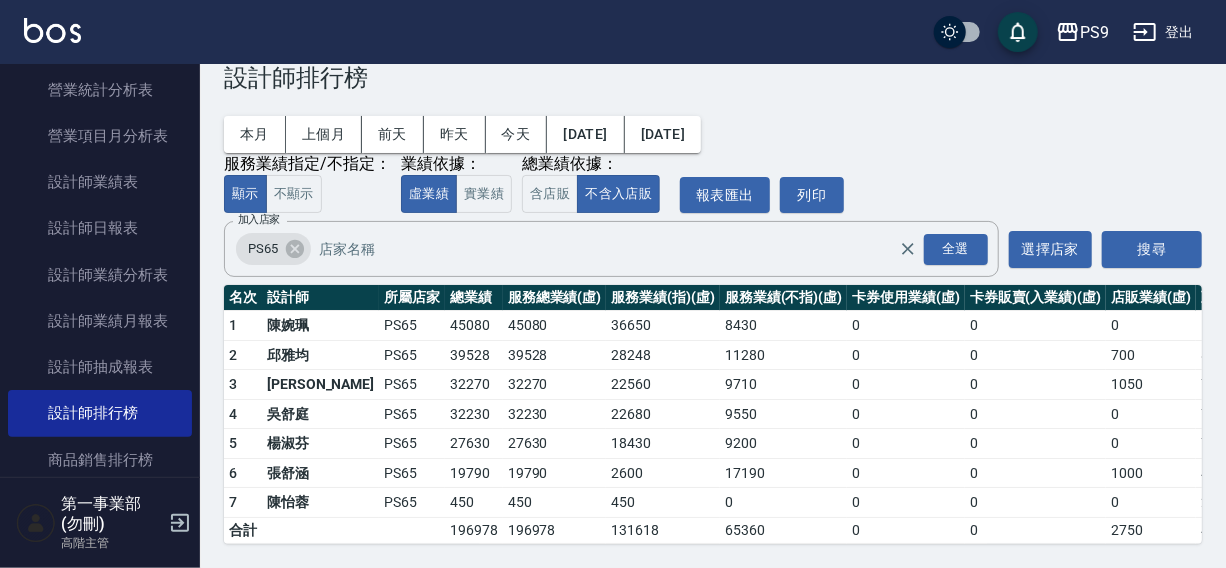 scroll, scrollTop: 60, scrollLeft: 0, axis: vertical 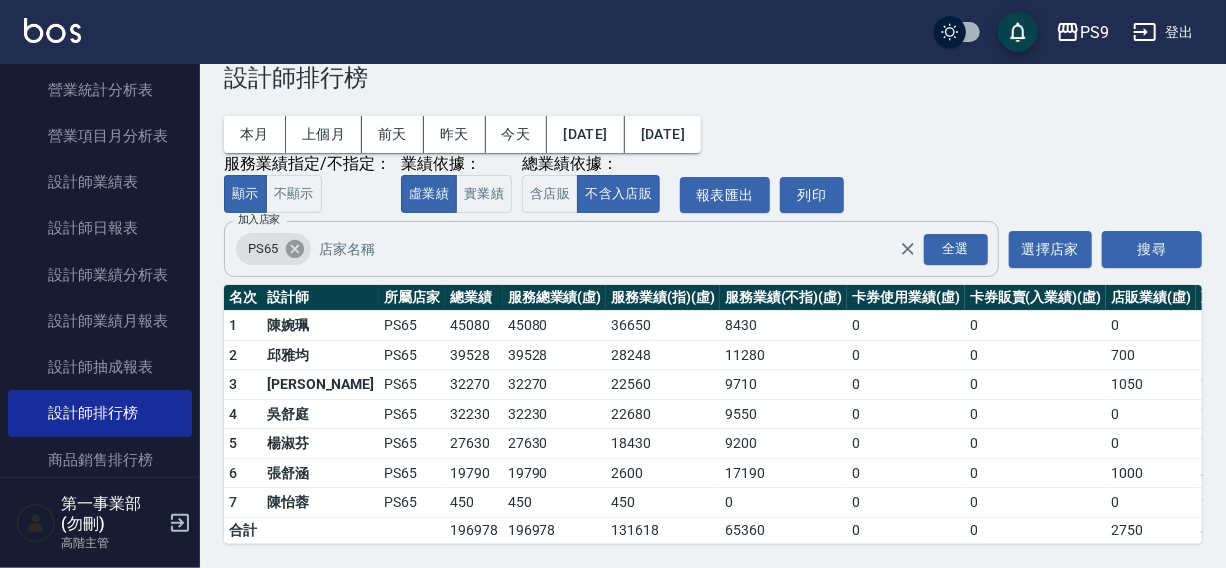 click 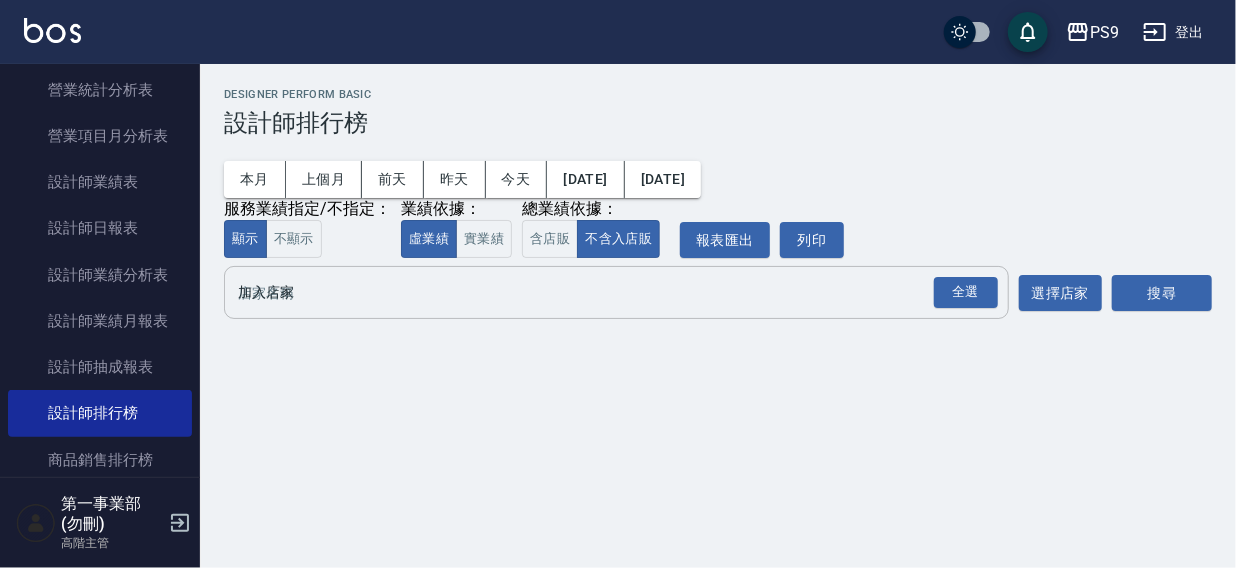 click on "加入店家" at bounding box center (601, 292) 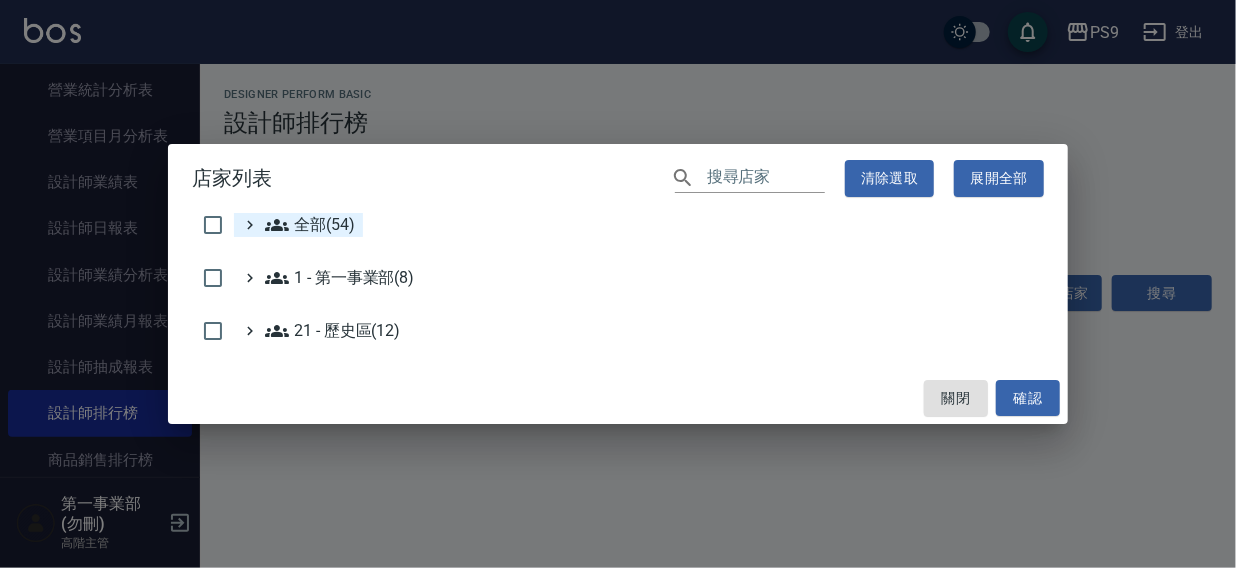 click on "全部(54)" at bounding box center (310, 225) 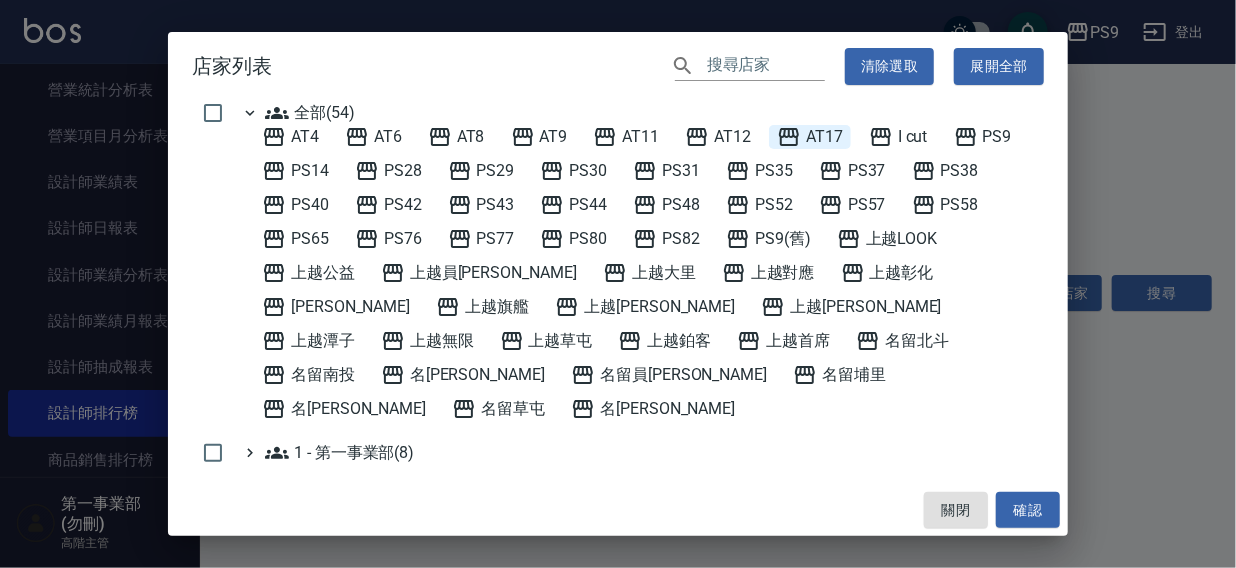 click on "AT17" at bounding box center [810, 137] 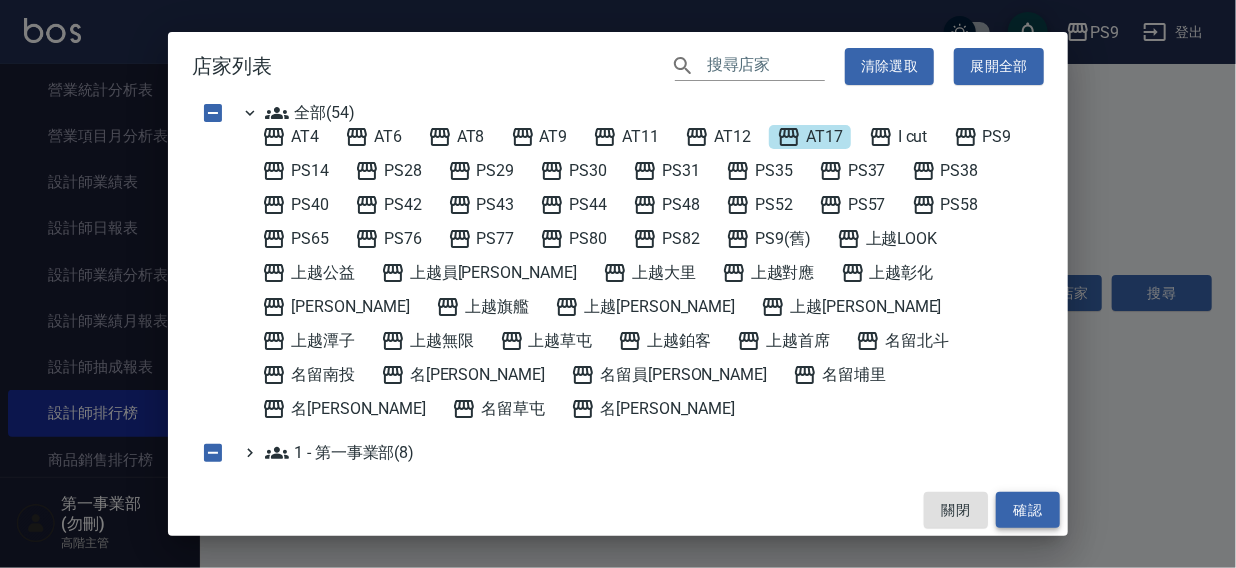 click on "確認" at bounding box center (1028, 510) 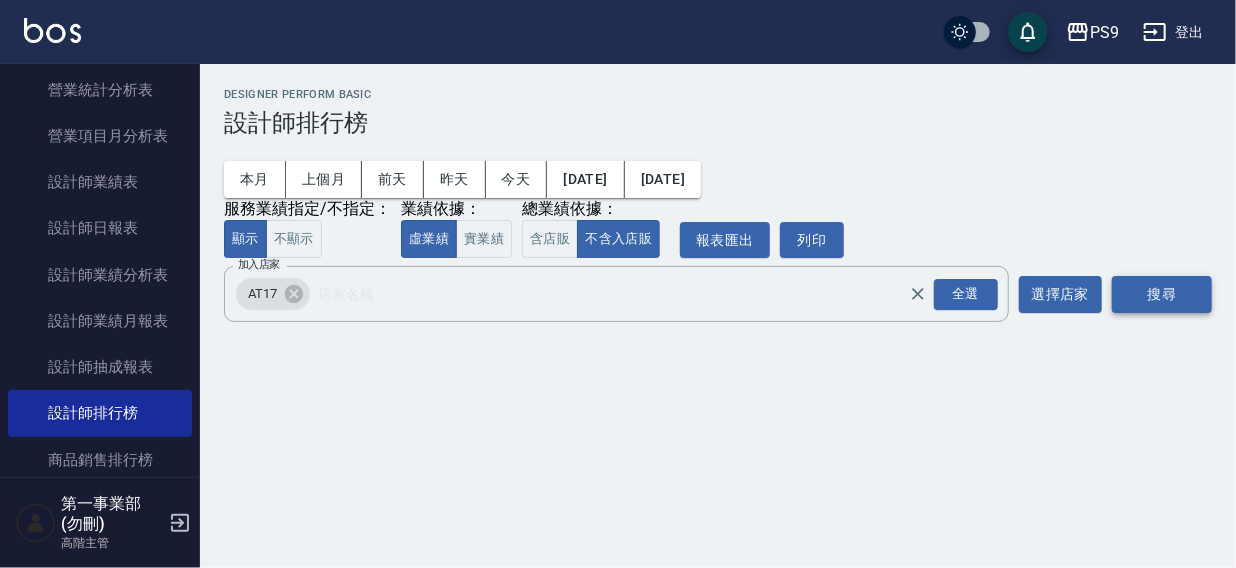 click on "搜尋" at bounding box center (1162, 294) 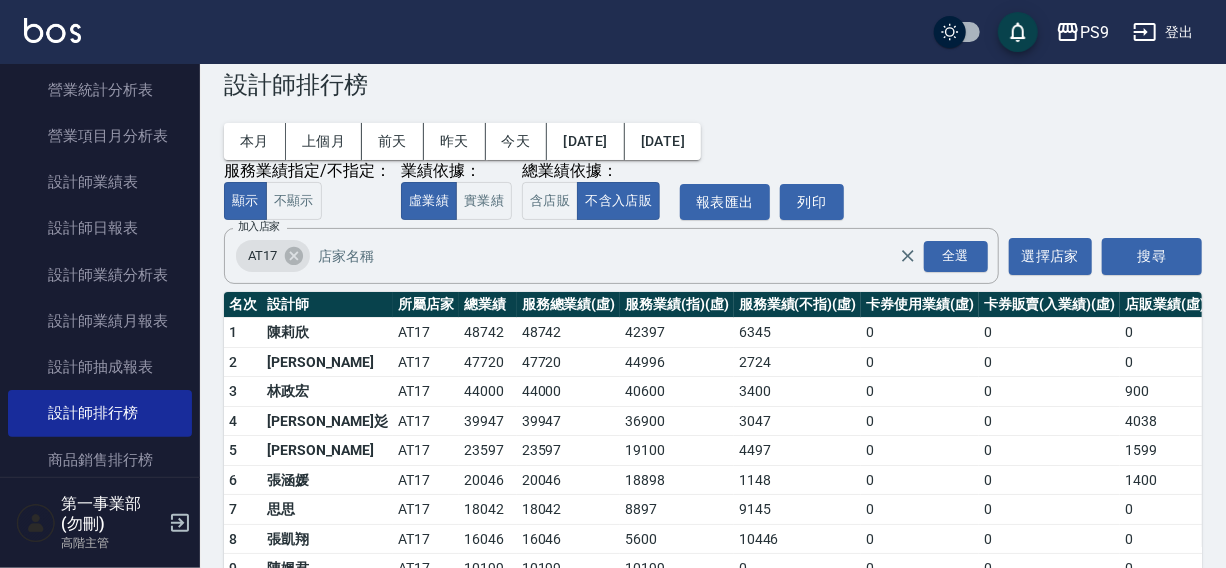 scroll, scrollTop: 0, scrollLeft: 0, axis: both 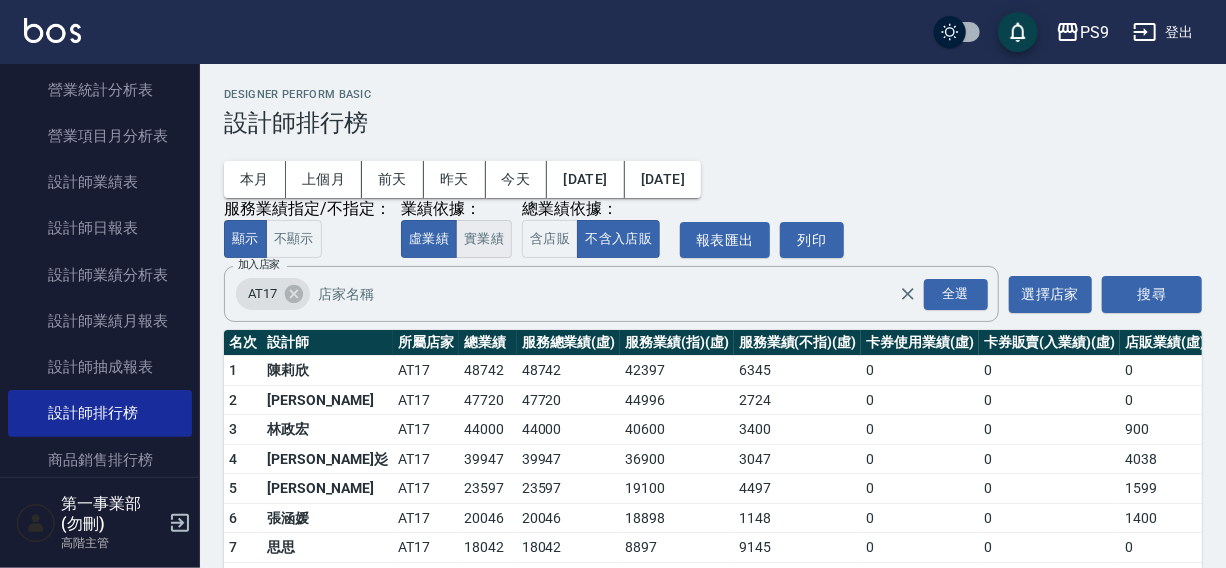 click on "實業績" at bounding box center [484, 239] 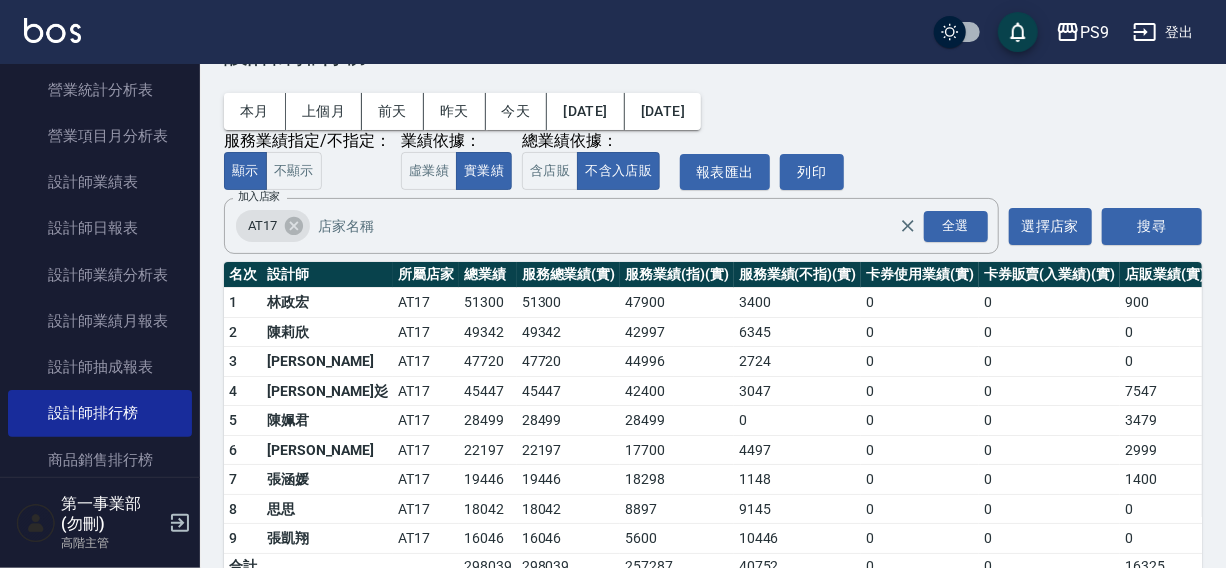 scroll, scrollTop: 119, scrollLeft: 0, axis: vertical 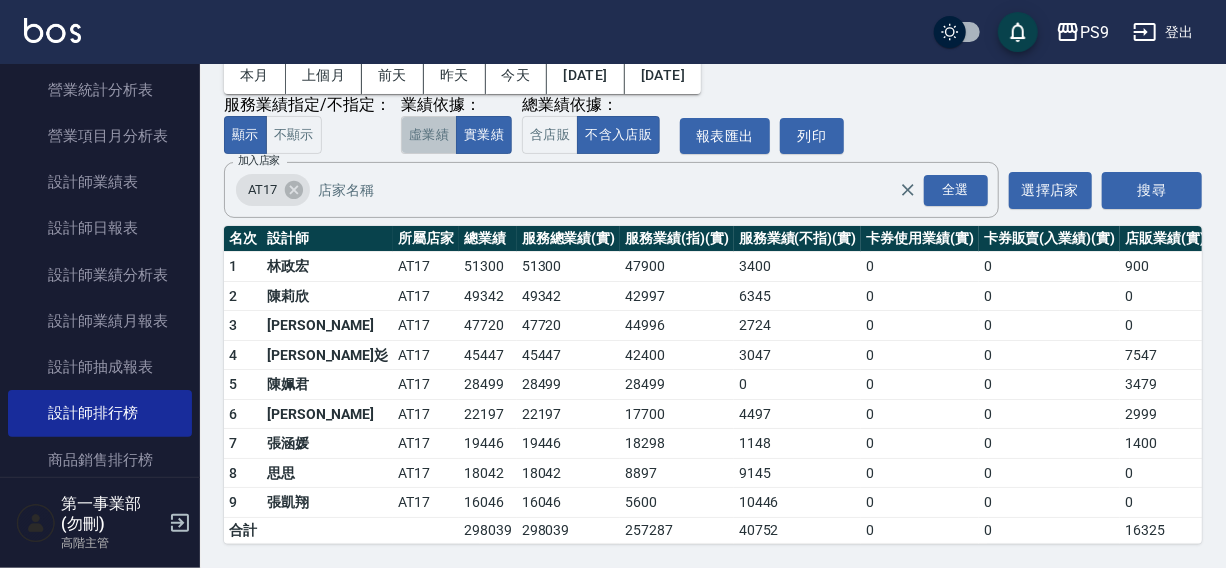 click on "虛業績" at bounding box center (429, 135) 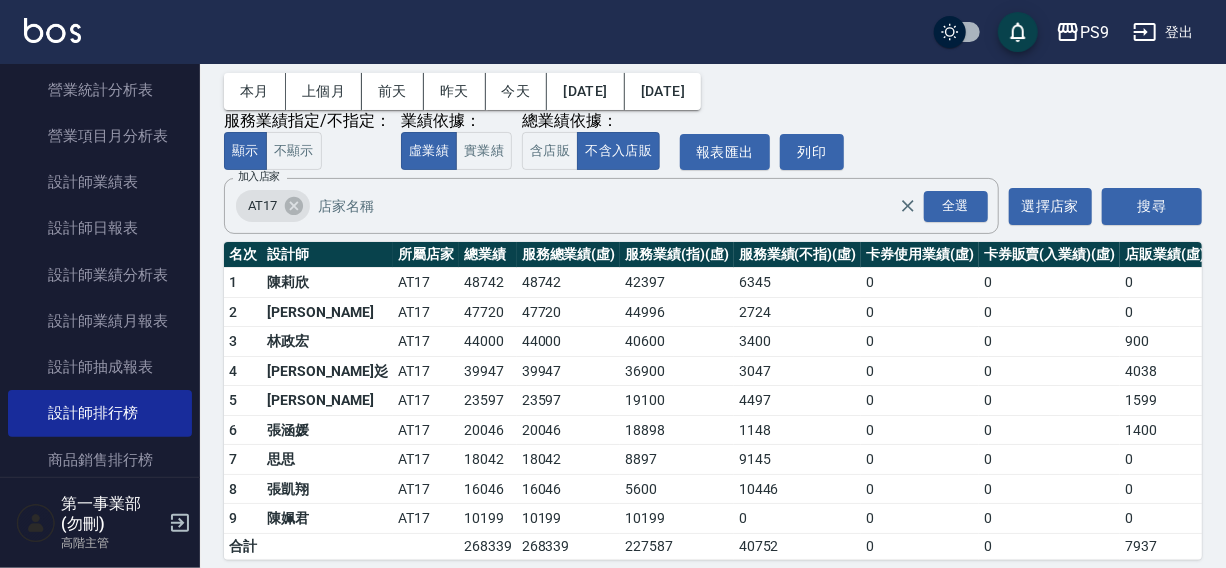 scroll, scrollTop: 119, scrollLeft: 0, axis: vertical 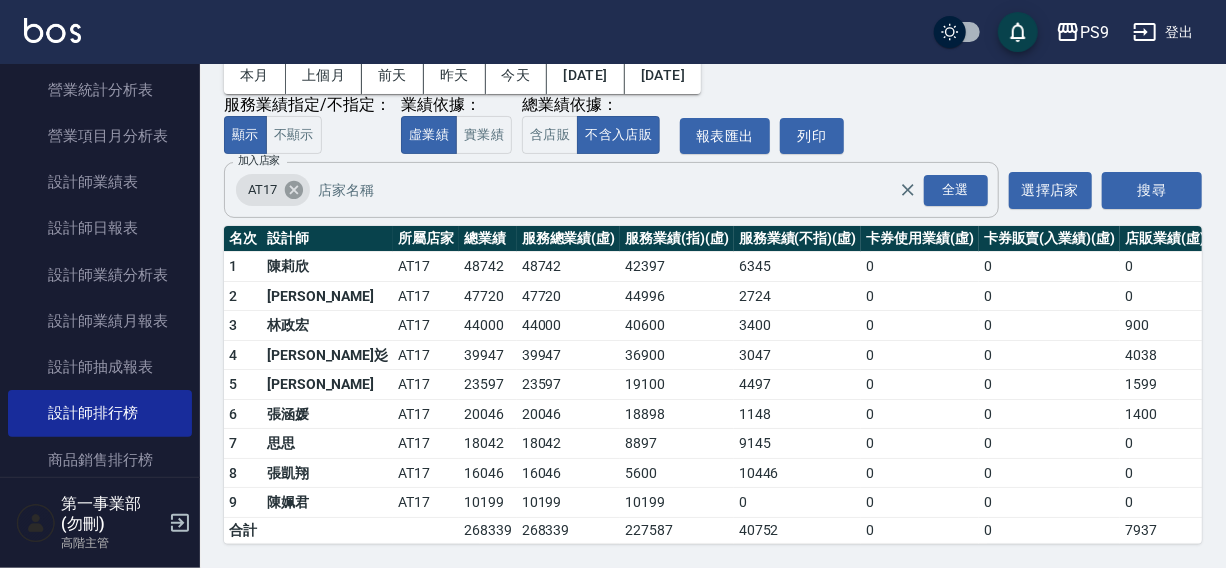 click 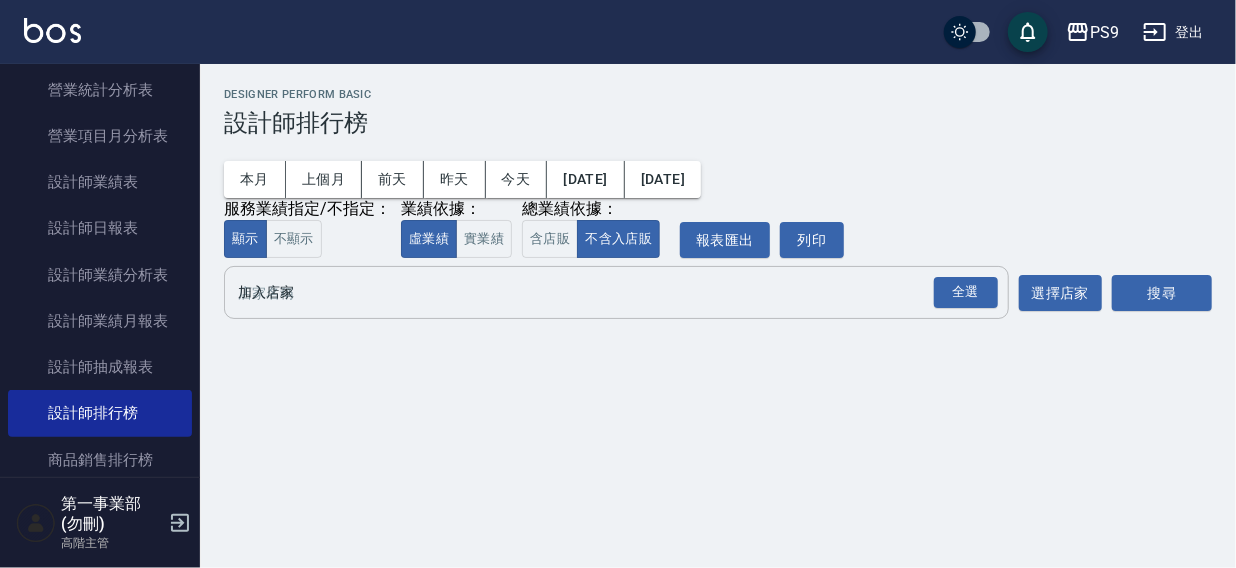 click on "加入店家" at bounding box center (601, 292) 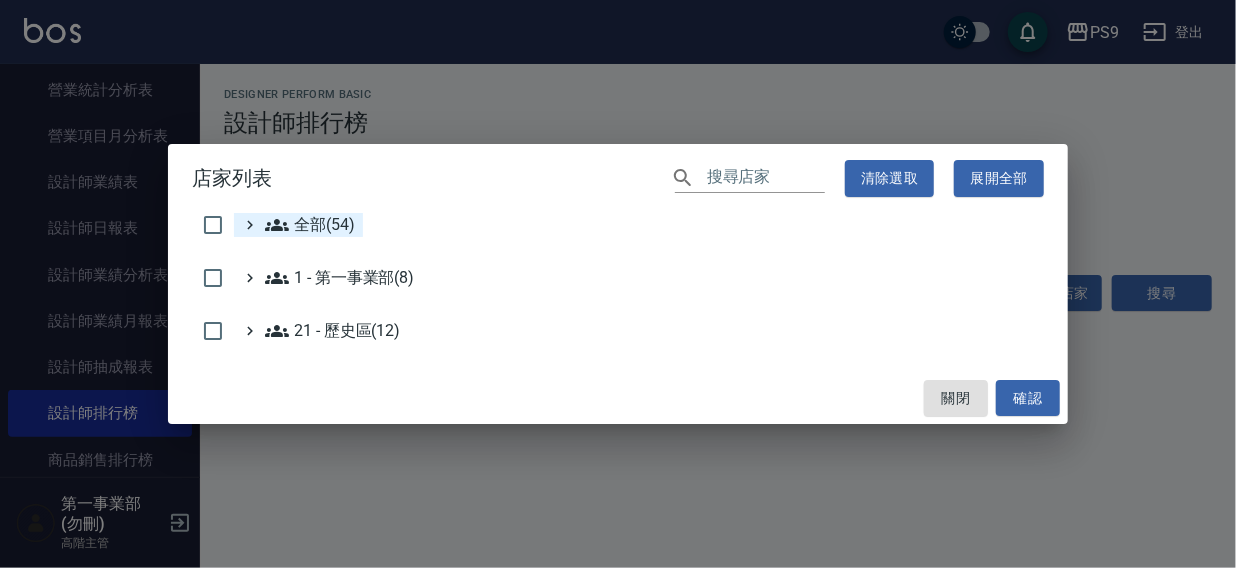 click on "全部(54)" at bounding box center (310, 225) 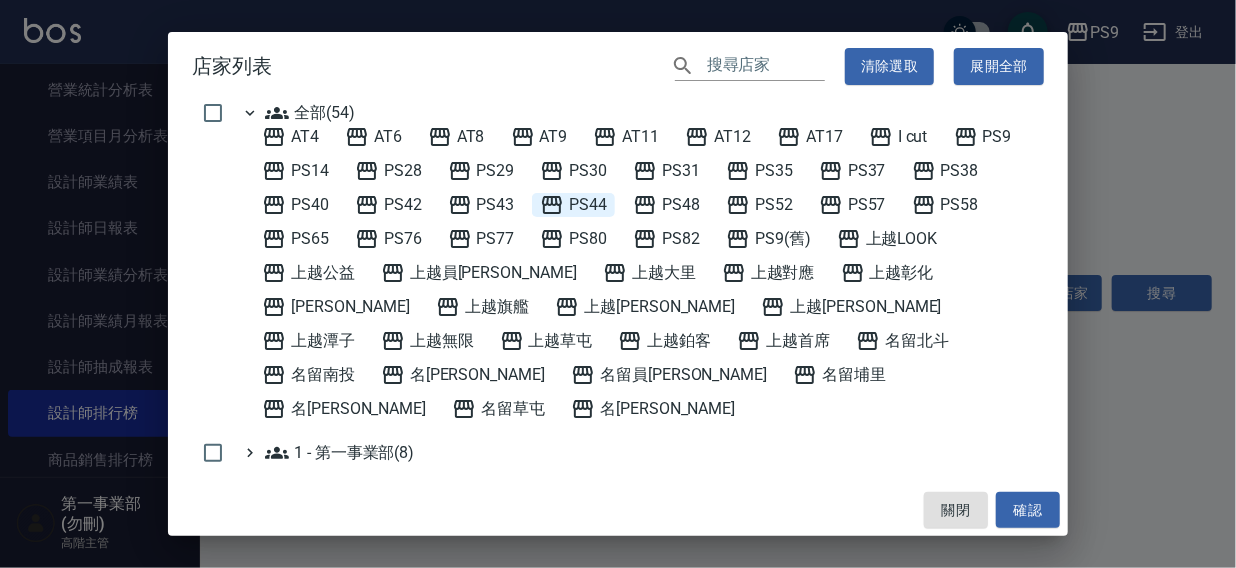 click on "PS44" at bounding box center (573, 205) 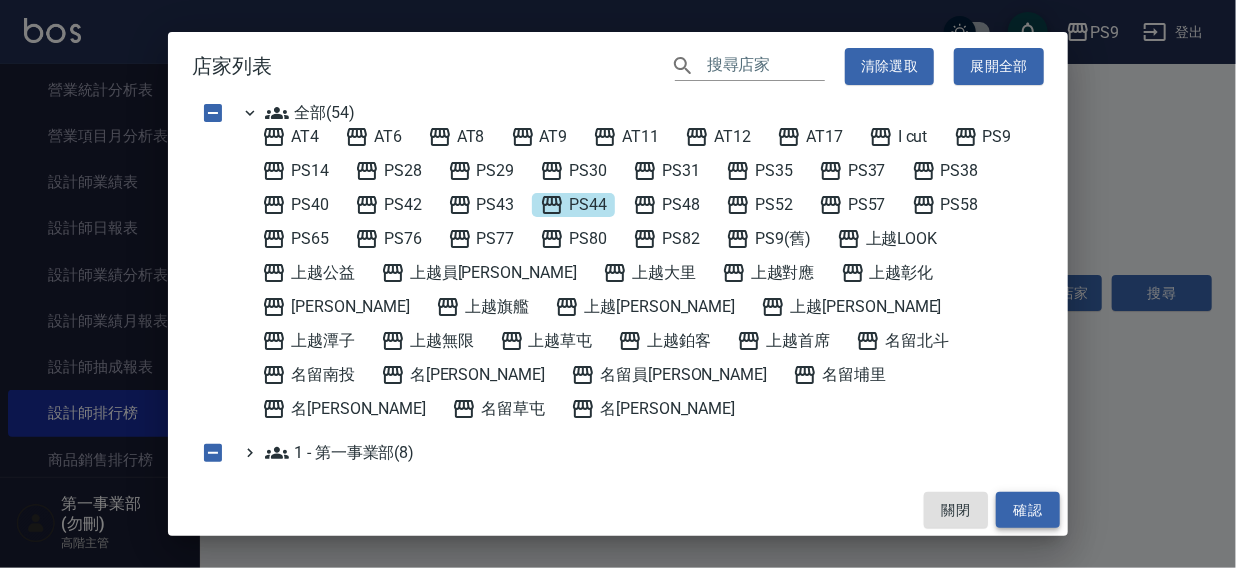 click on "確認" at bounding box center (1028, 510) 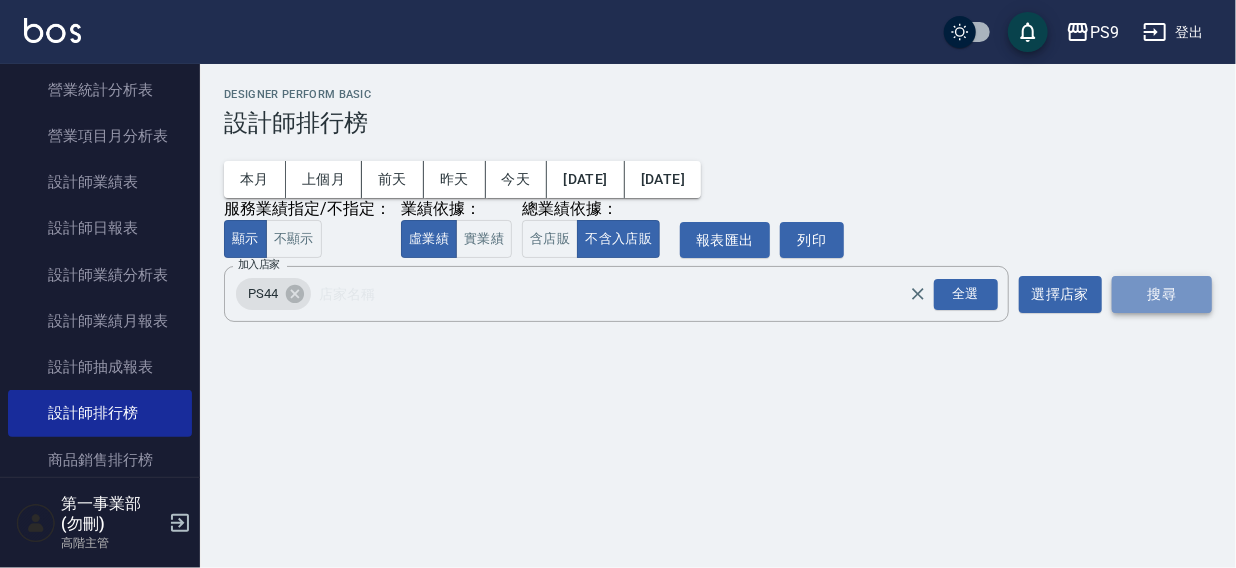 click on "搜尋" at bounding box center [1162, 294] 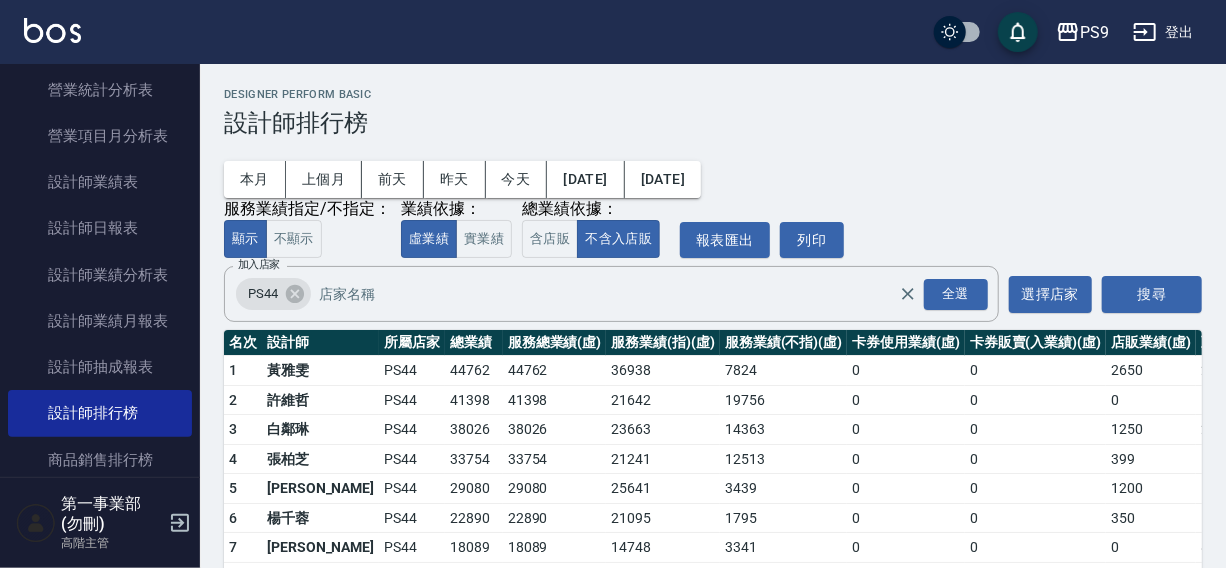 scroll, scrollTop: 207, scrollLeft: 0, axis: vertical 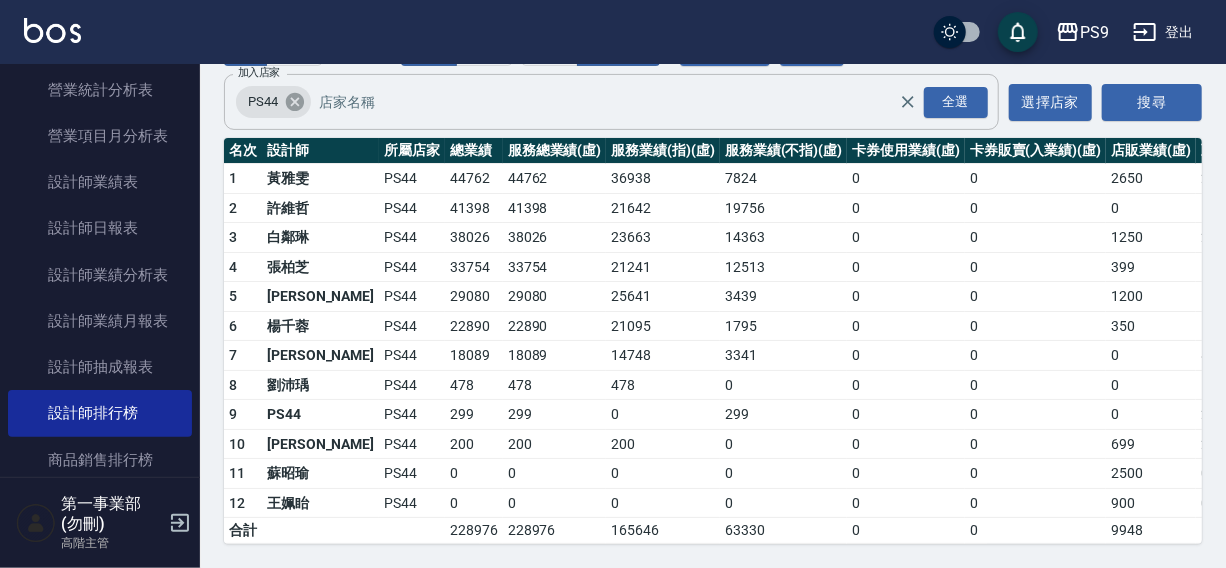 click 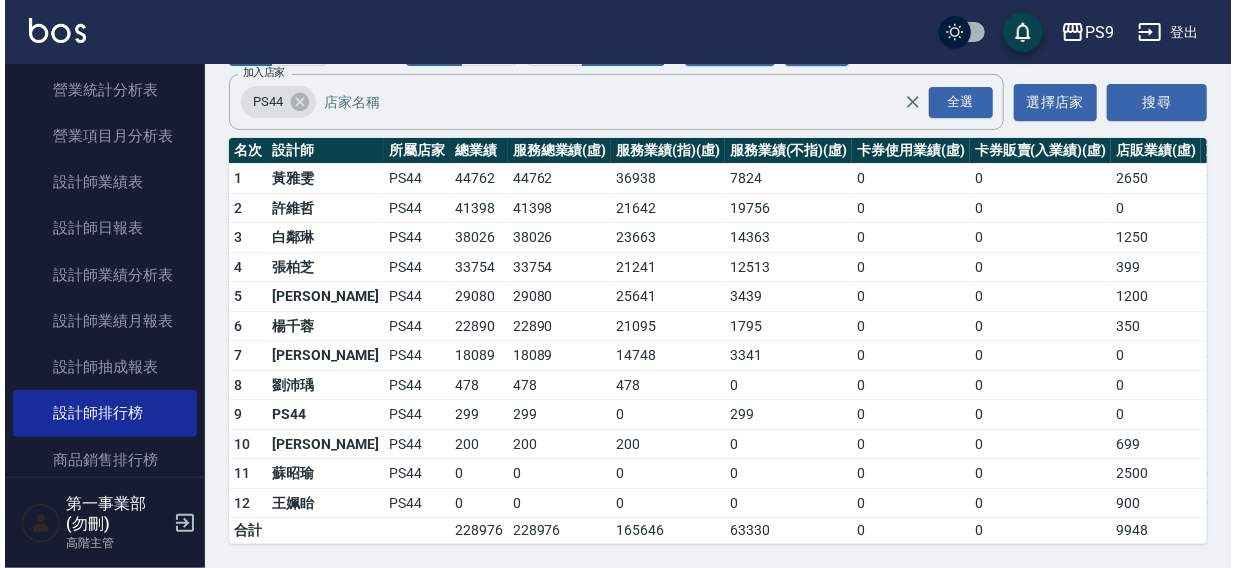 scroll, scrollTop: 0, scrollLeft: 0, axis: both 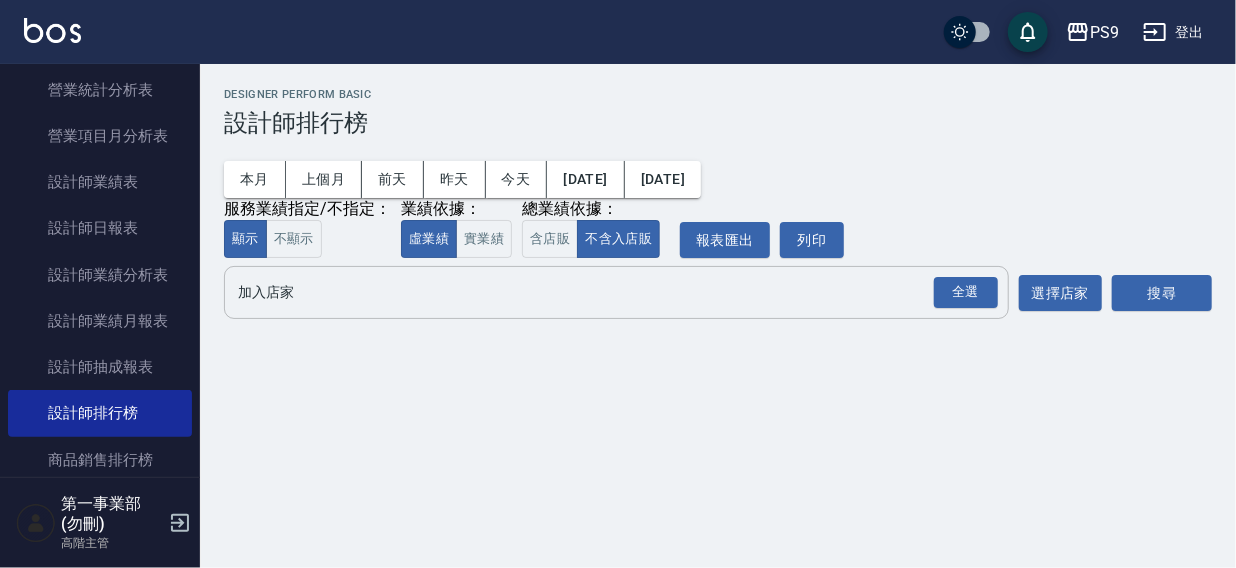 click on "加入店家" at bounding box center (601, 292) 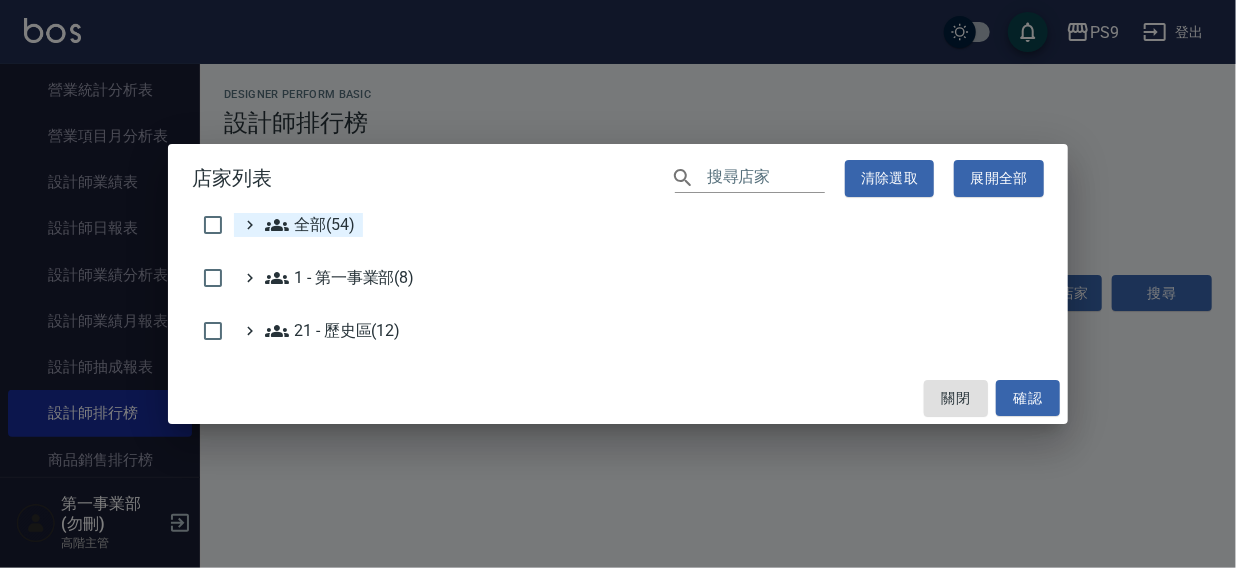 click on "全部(54)" at bounding box center (310, 225) 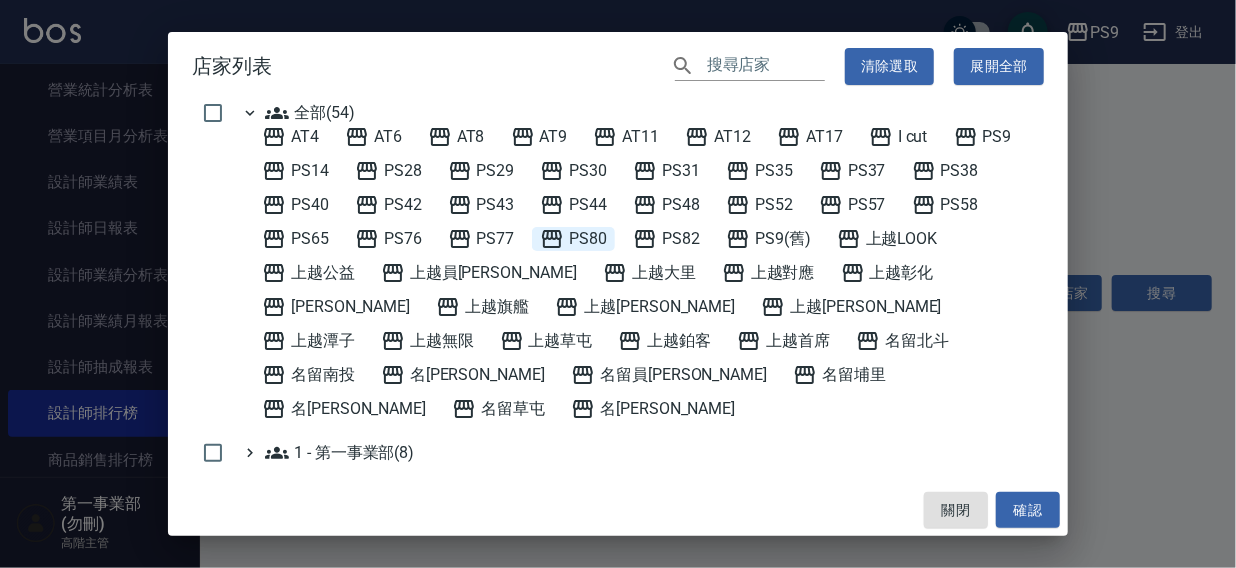click on "PS80" at bounding box center (573, 239) 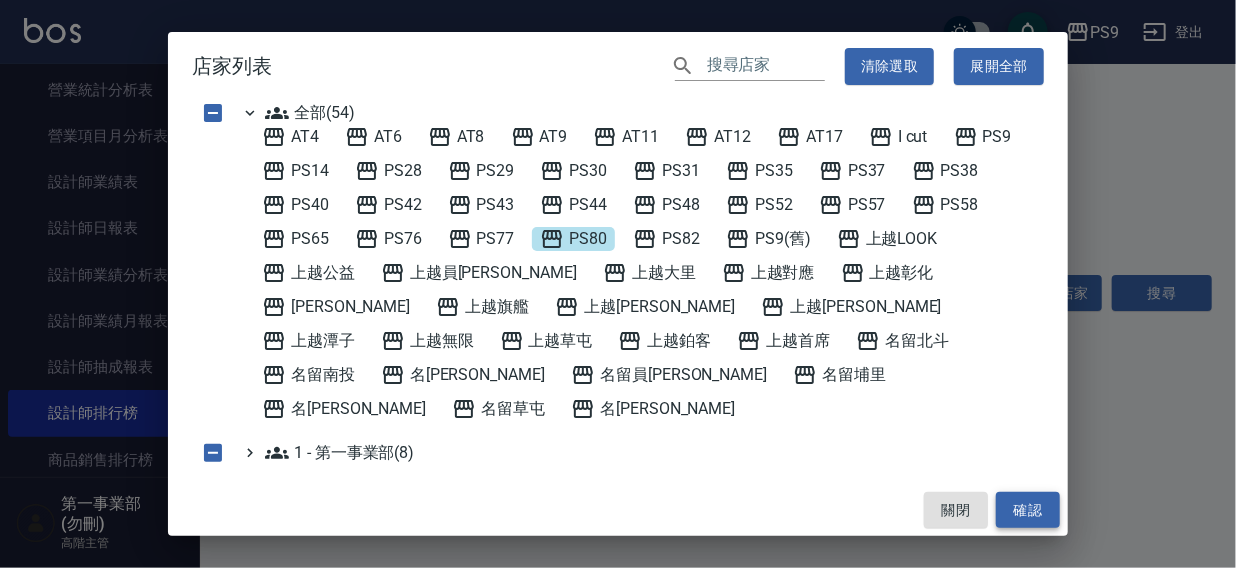 click on "確認" at bounding box center [1028, 510] 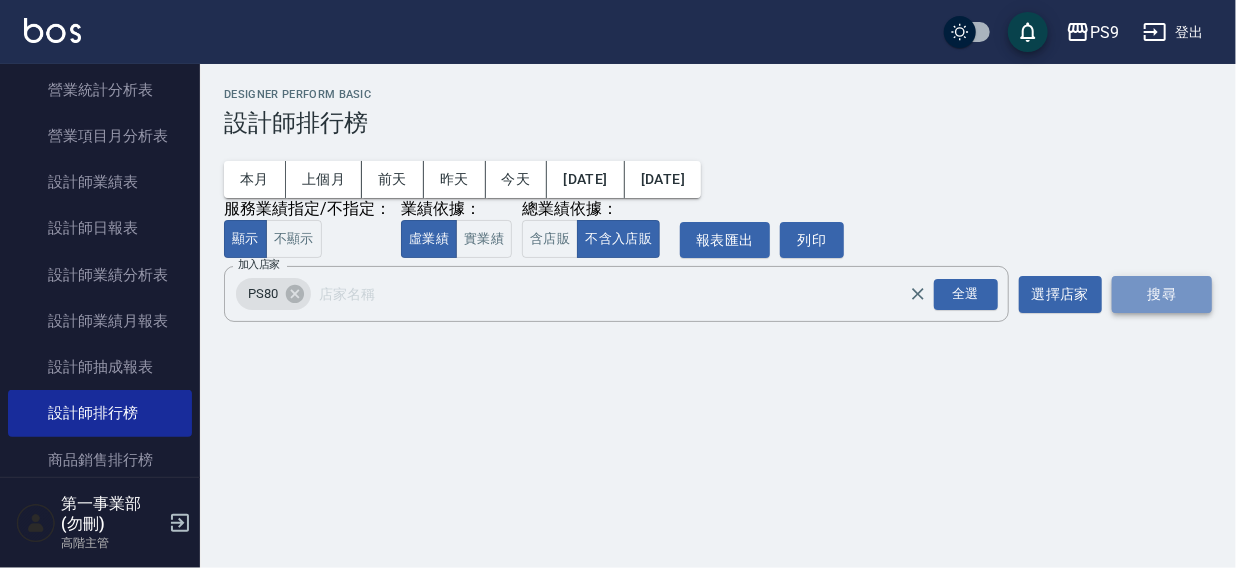 click on "搜尋" at bounding box center [1162, 294] 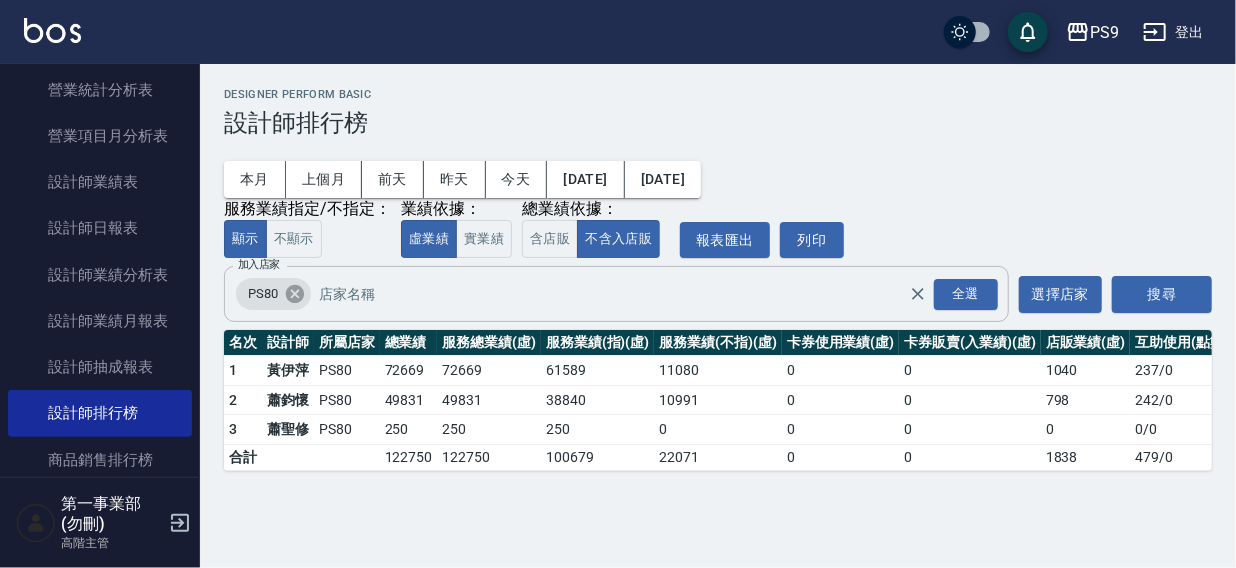 click 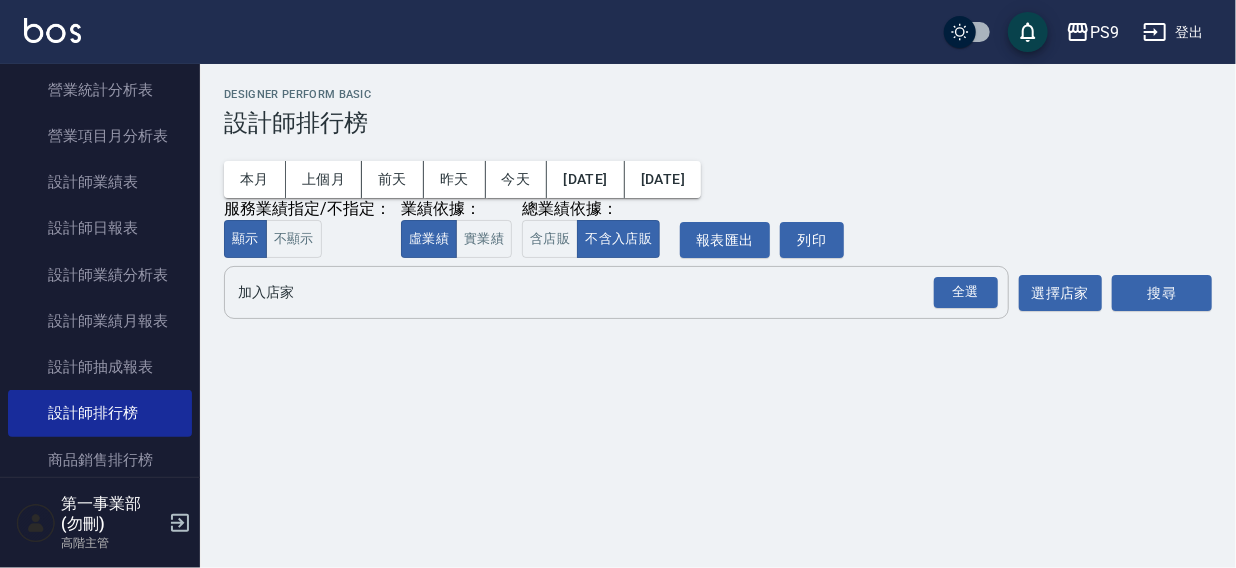 click on "加入店家" at bounding box center (601, 292) 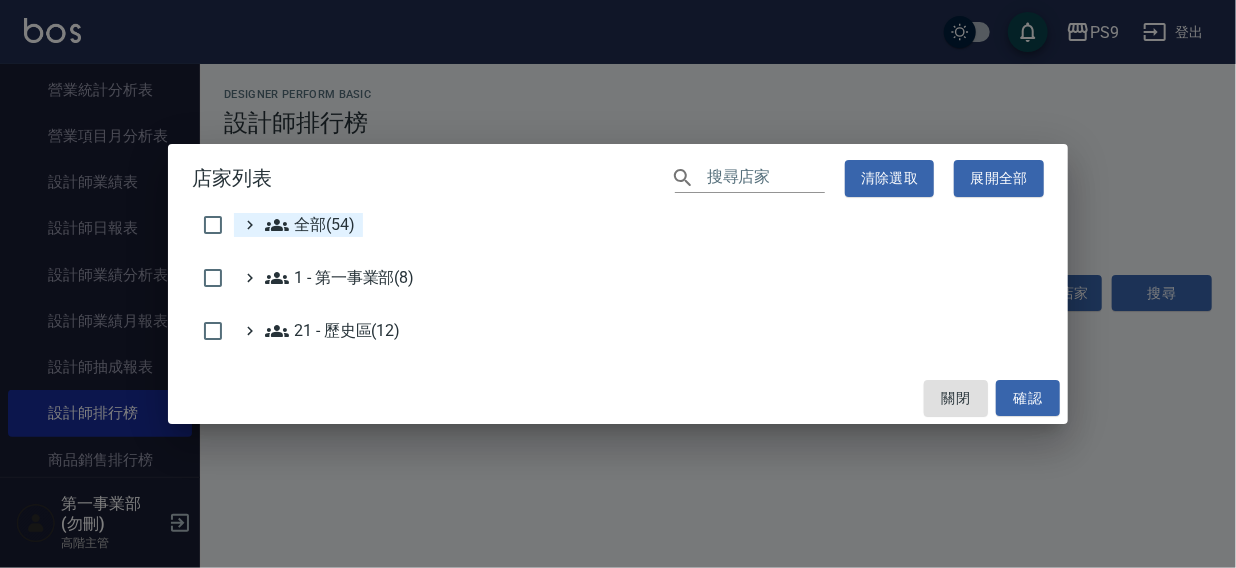 click on "全部(54)" at bounding box center (310, 225) 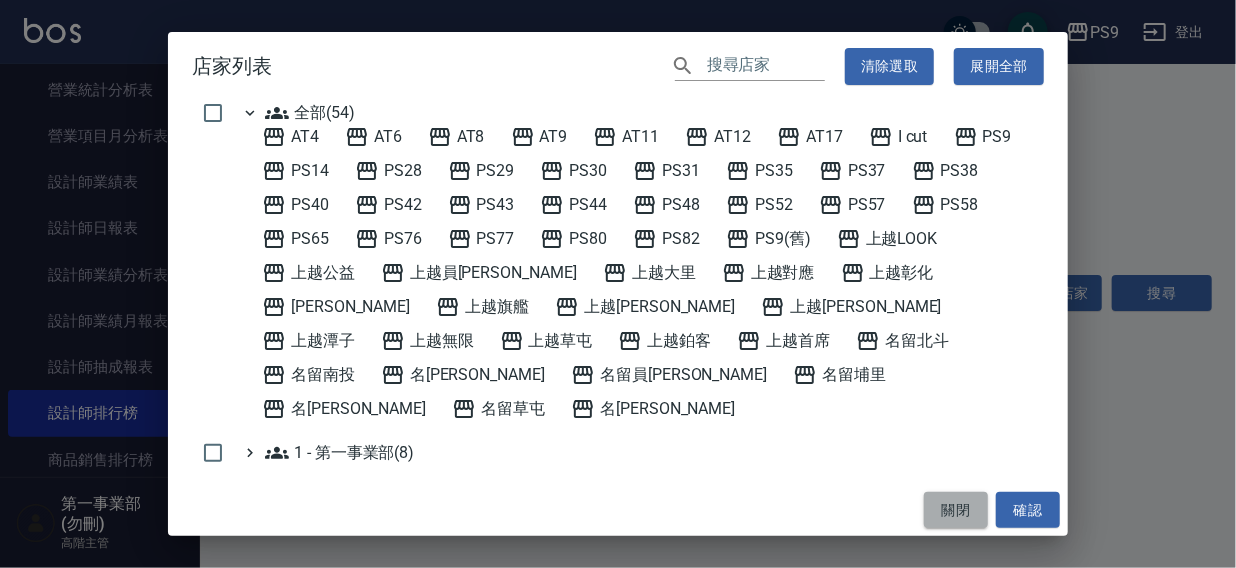click on "關閉" at bounding box center (956, 510) 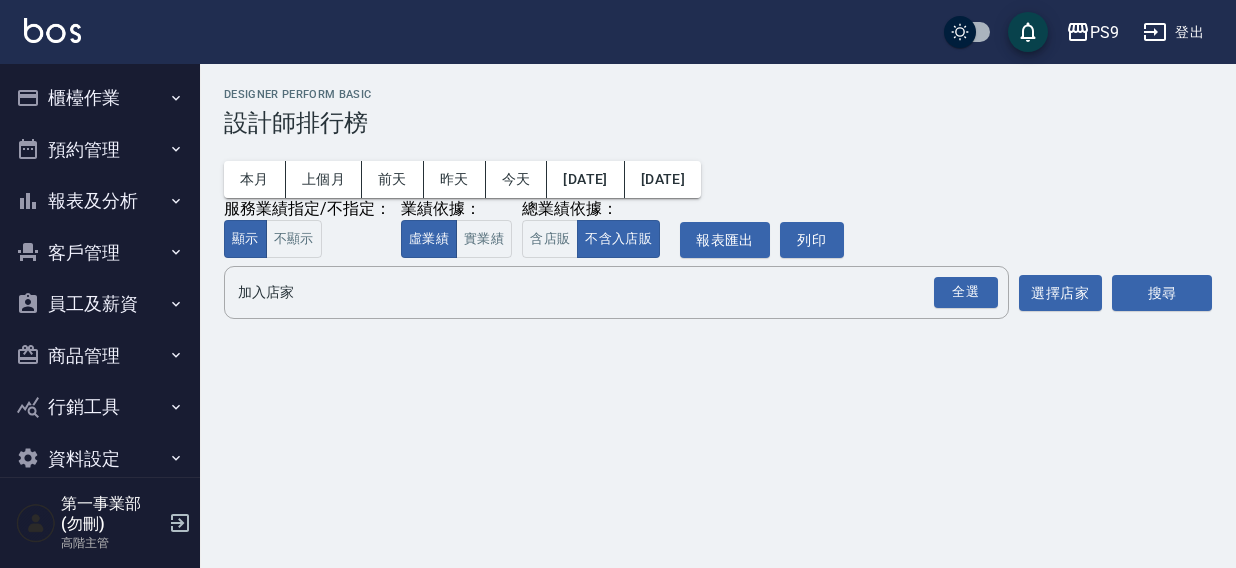 scroll, scrollTop: 0, scrollLeft: 0, axis: both 